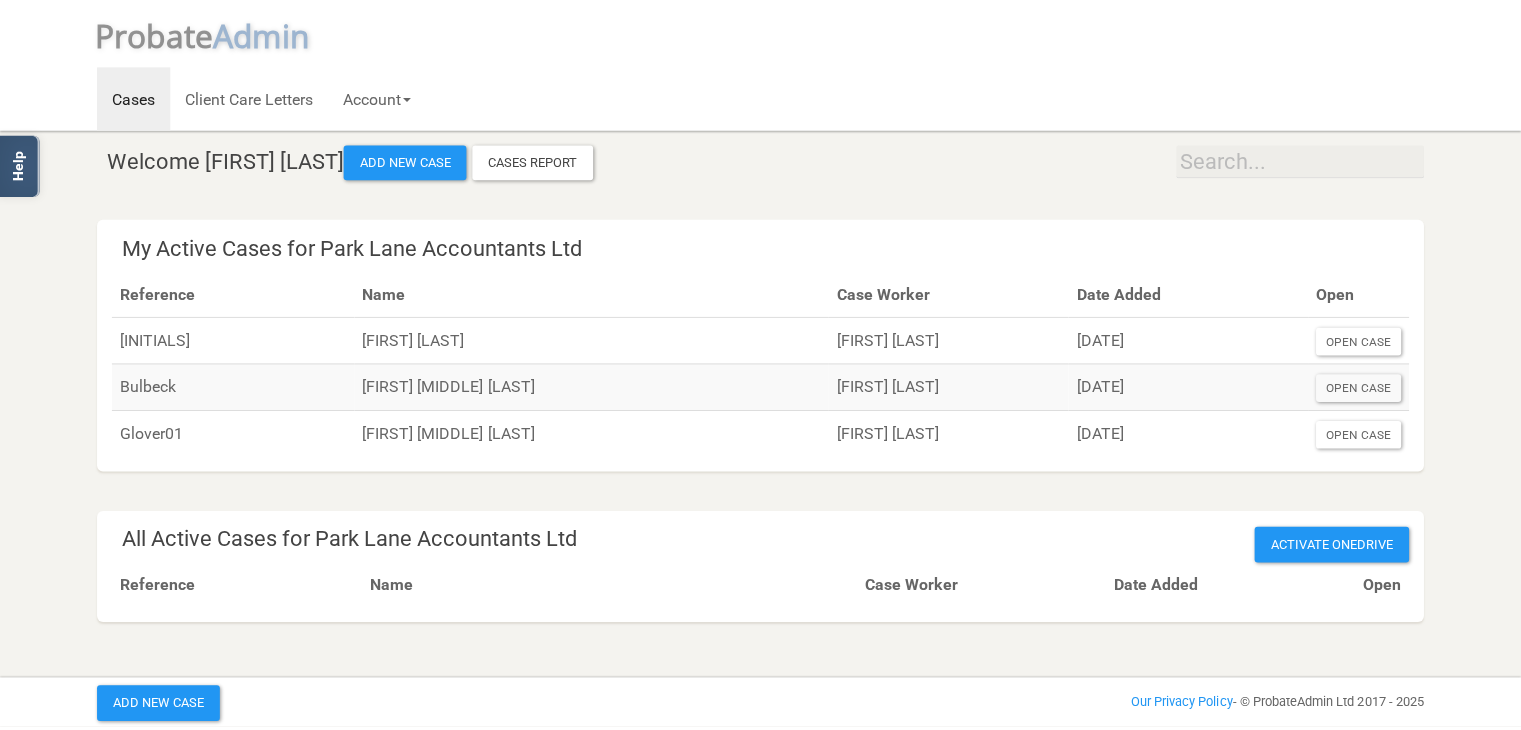 scroll, scrollTop: 0, scrollLeft: 0, axis: both 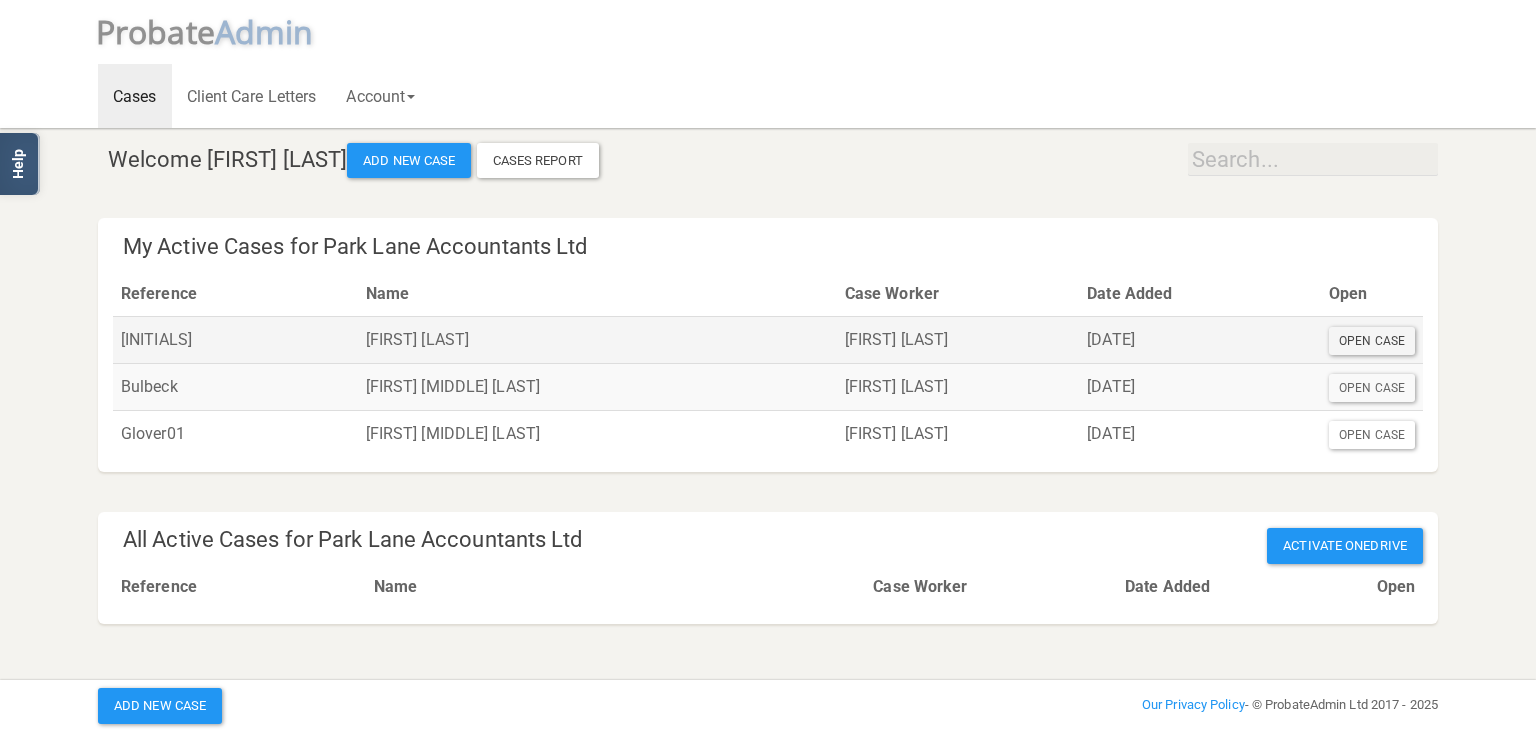 click on "Open Case" at bounding box center [1372, 341] 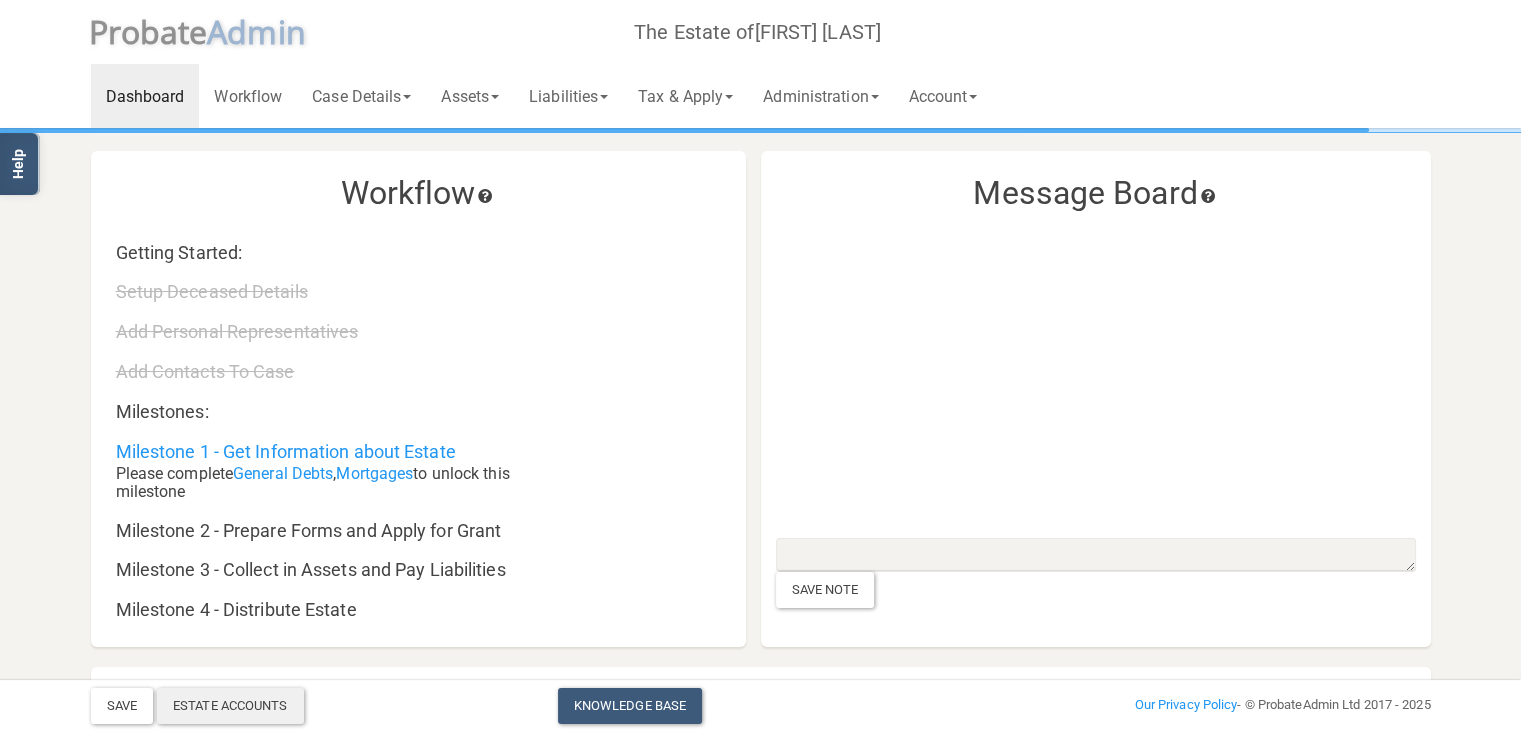 click on "Estate Accounts" at bounding box center (230, 706) 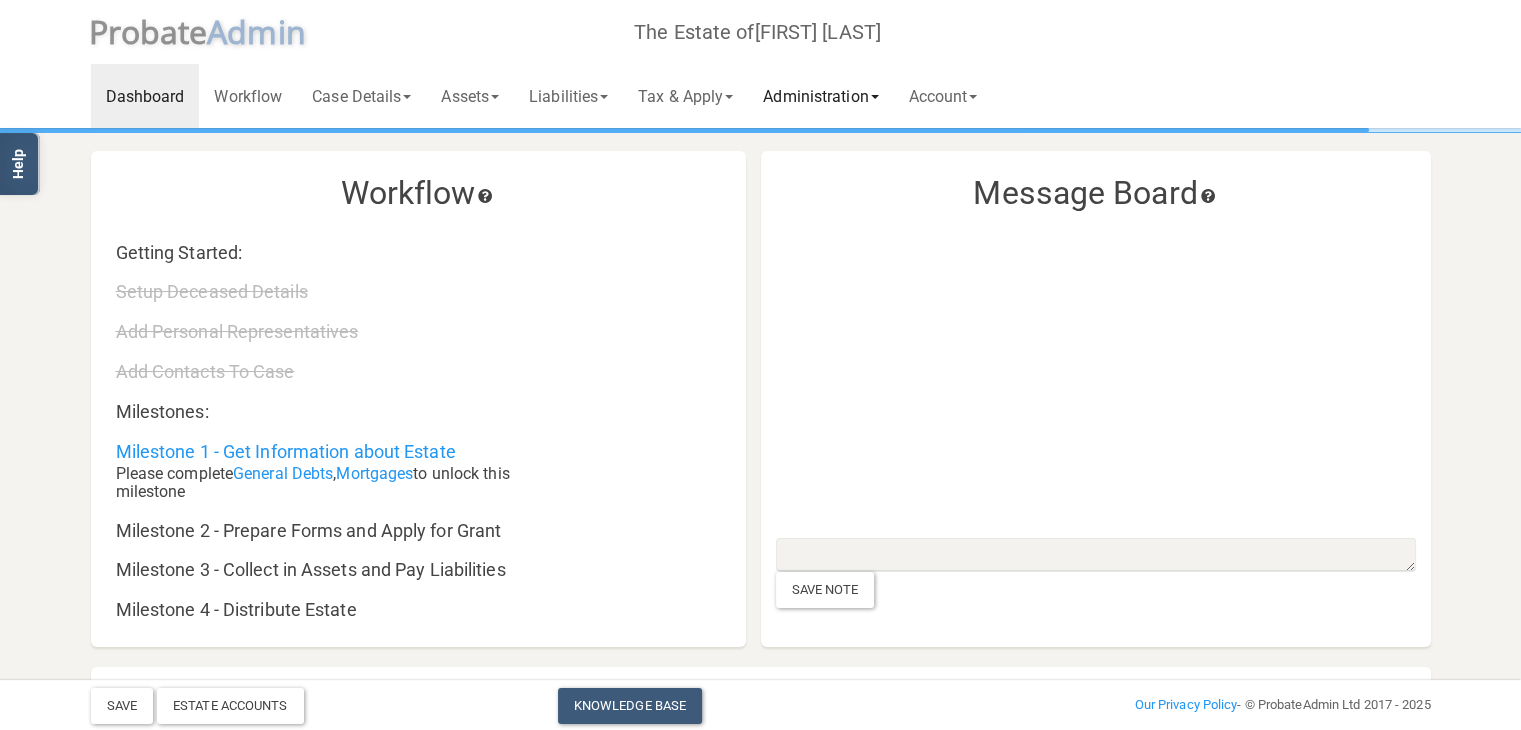 click on "Administration" at bounding box center (361, 96) 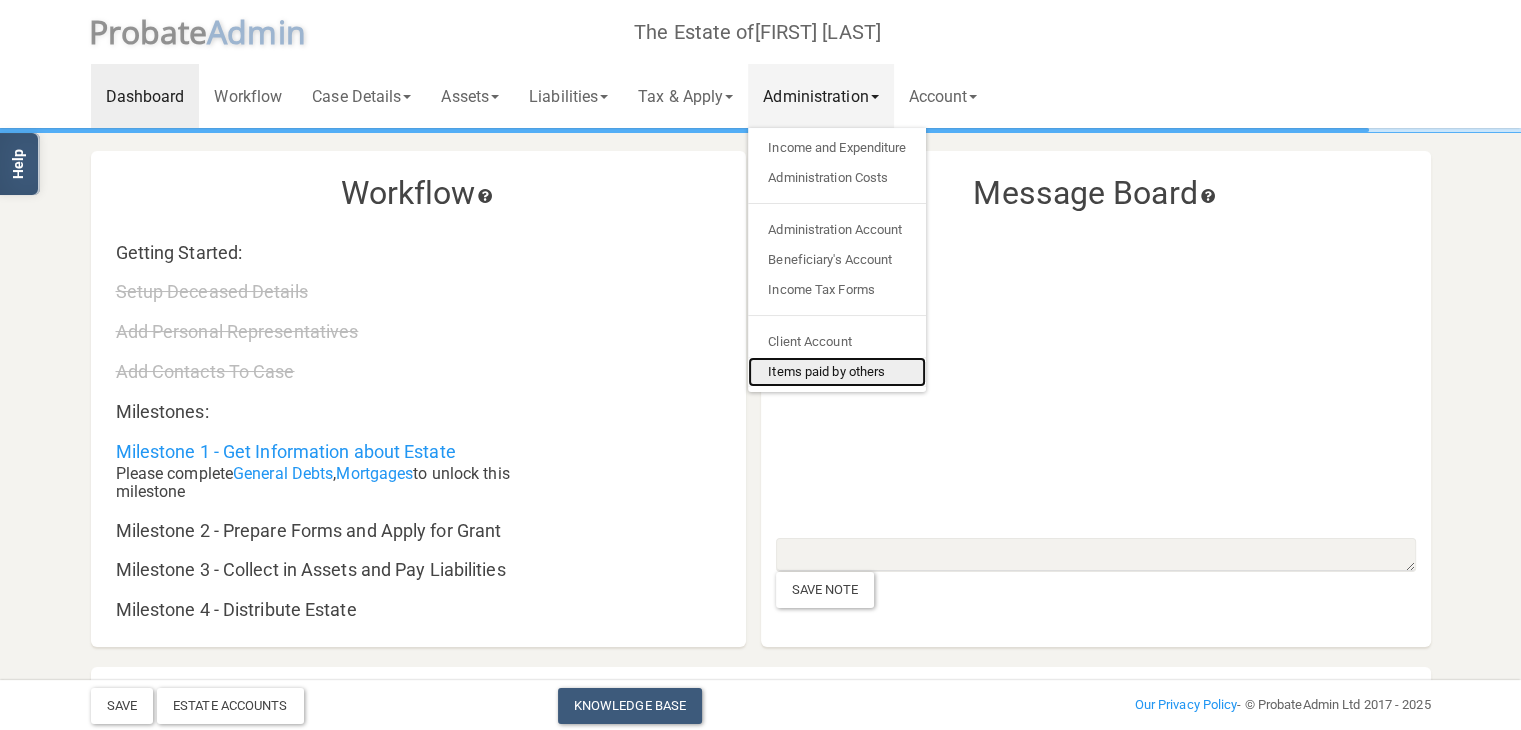 click on "Items paid by others" at bounding box center [837, 372] 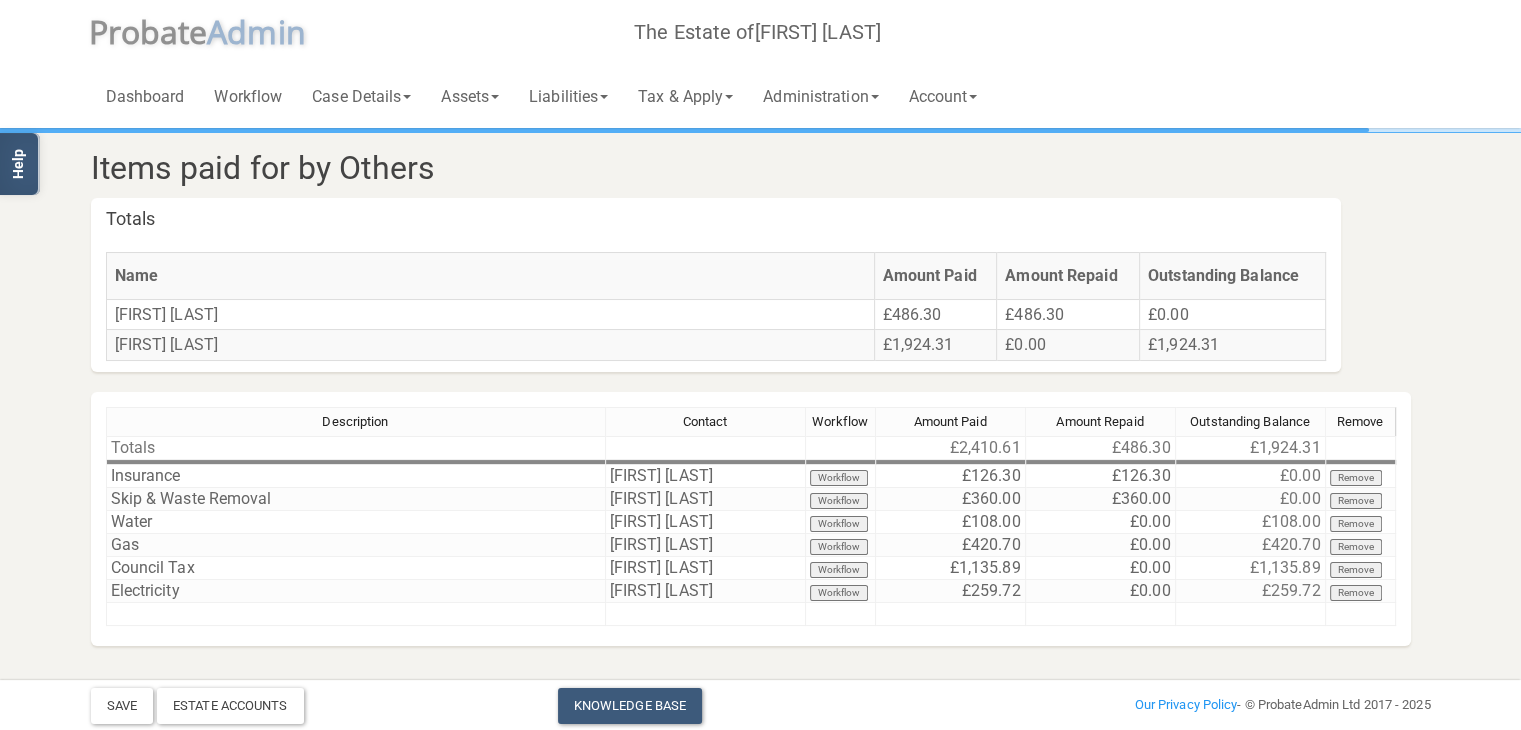 scroll, scrollTop: 10, scrollLeft: 0, axis: vertical 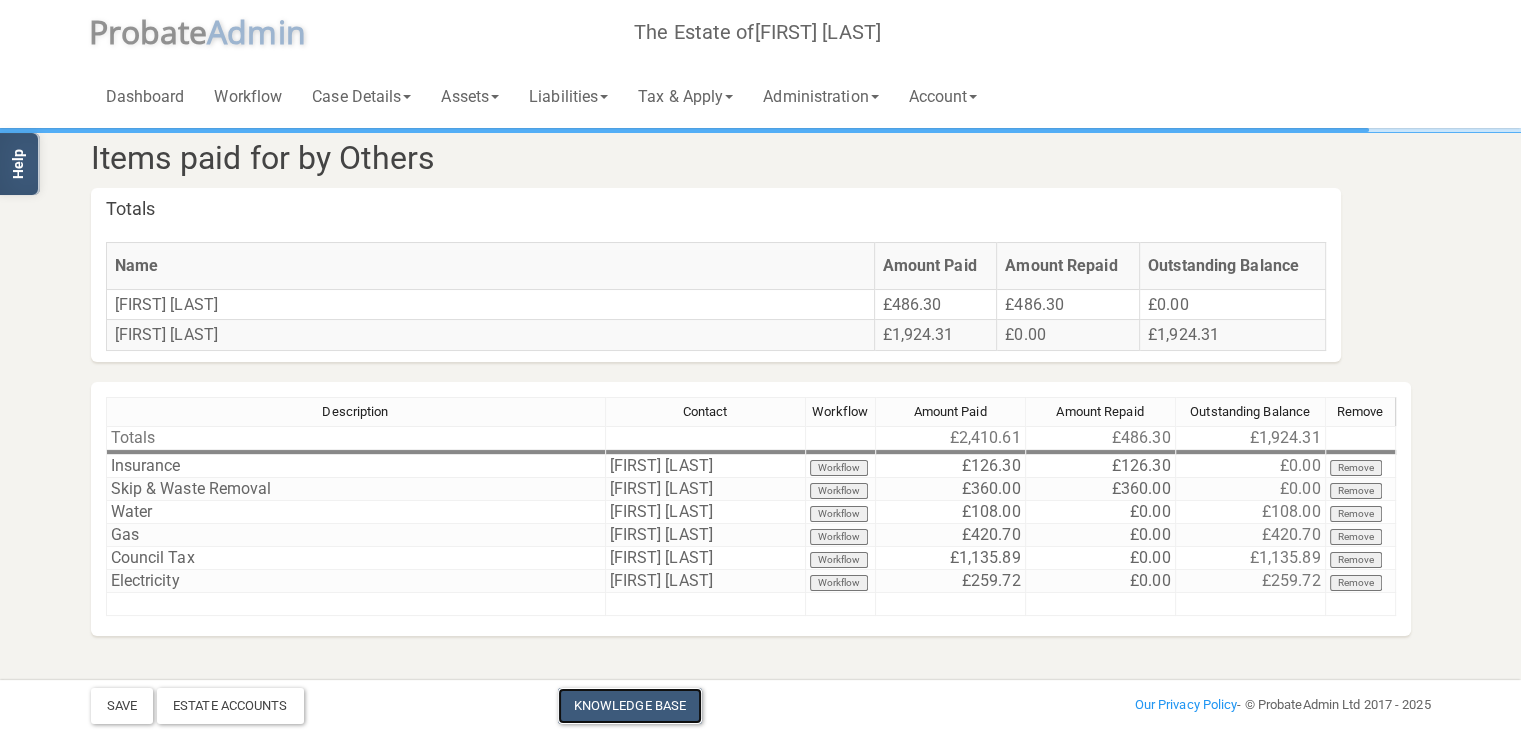 click on "Knowledge Base" at bounding box center (630, 706) 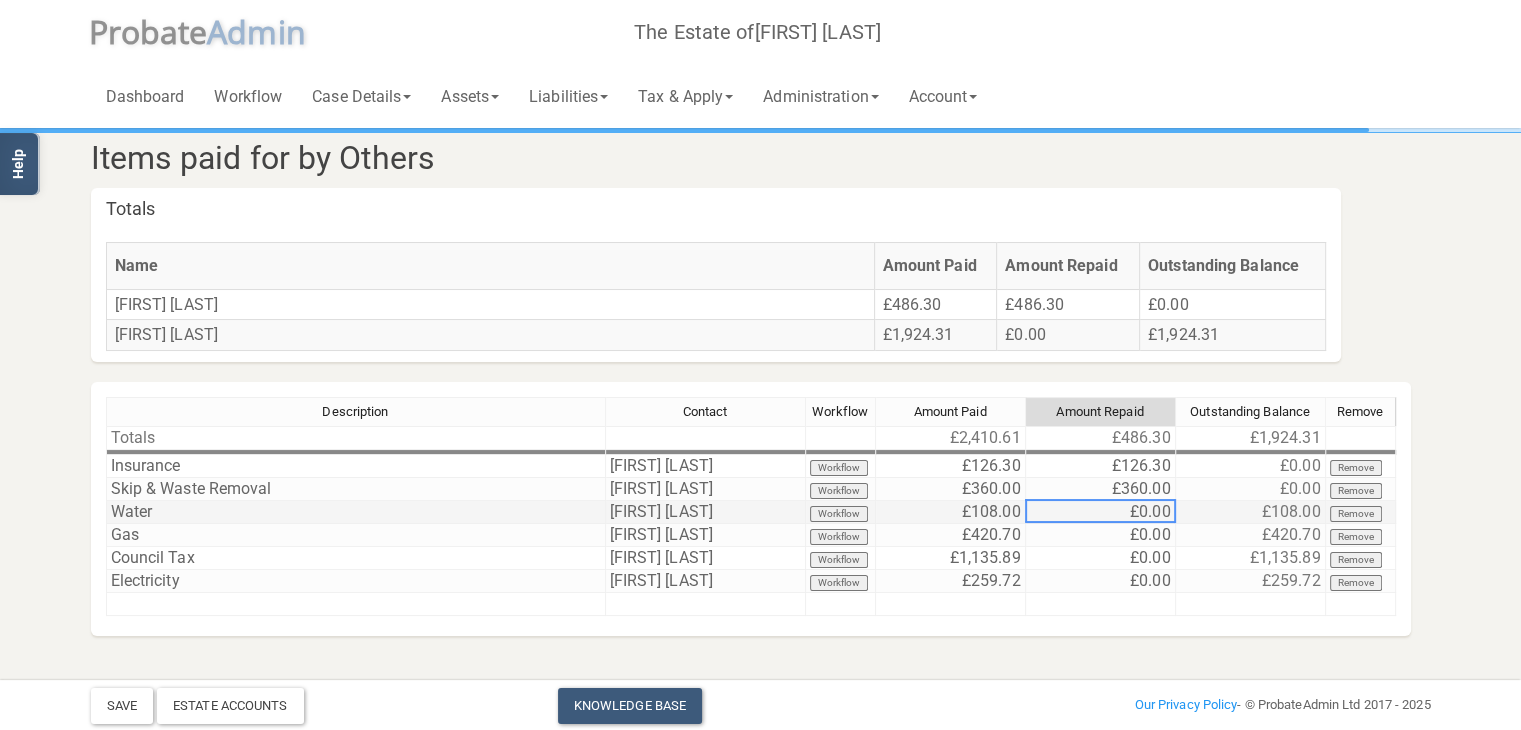 click on "£0.00" at bounding box center [1101, 512] 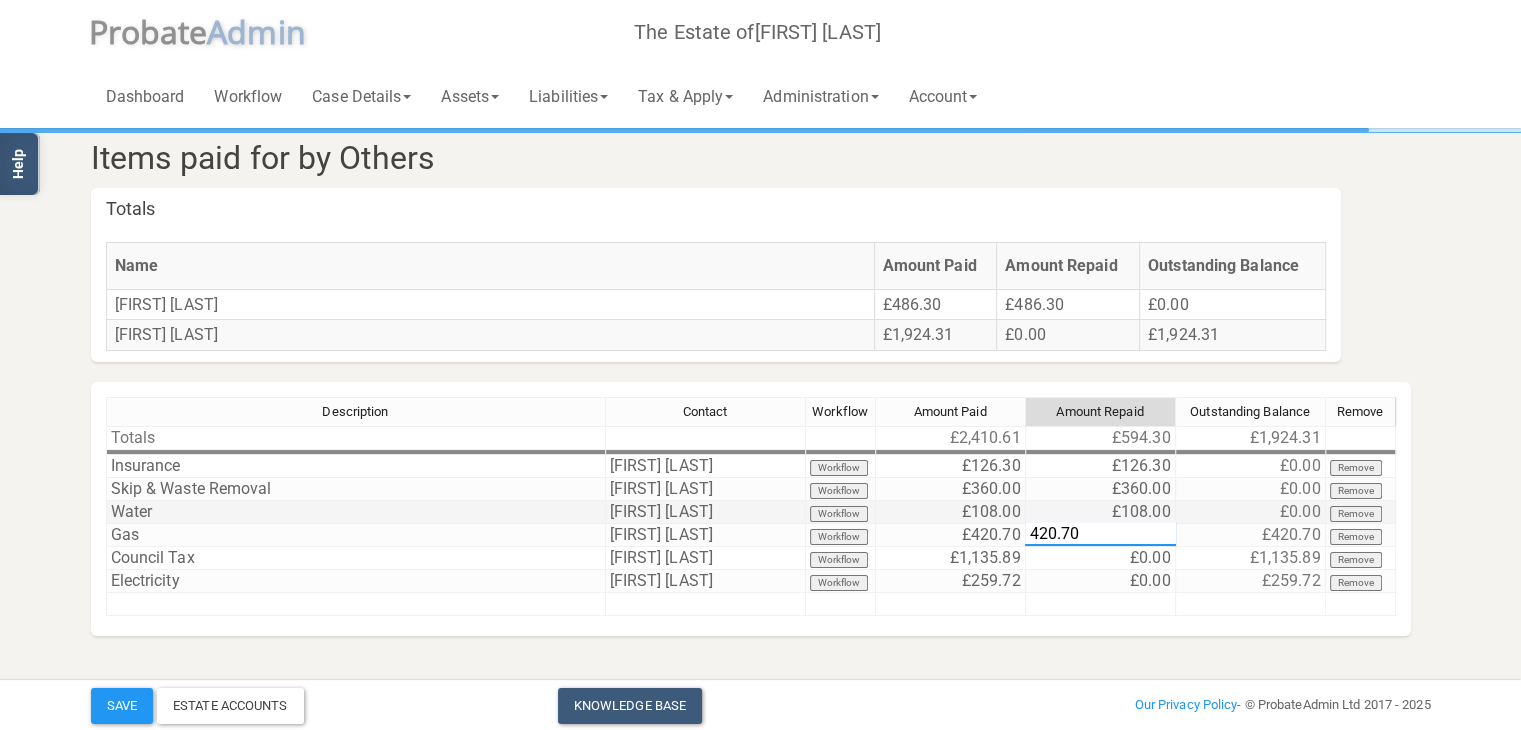 type on "420.70" 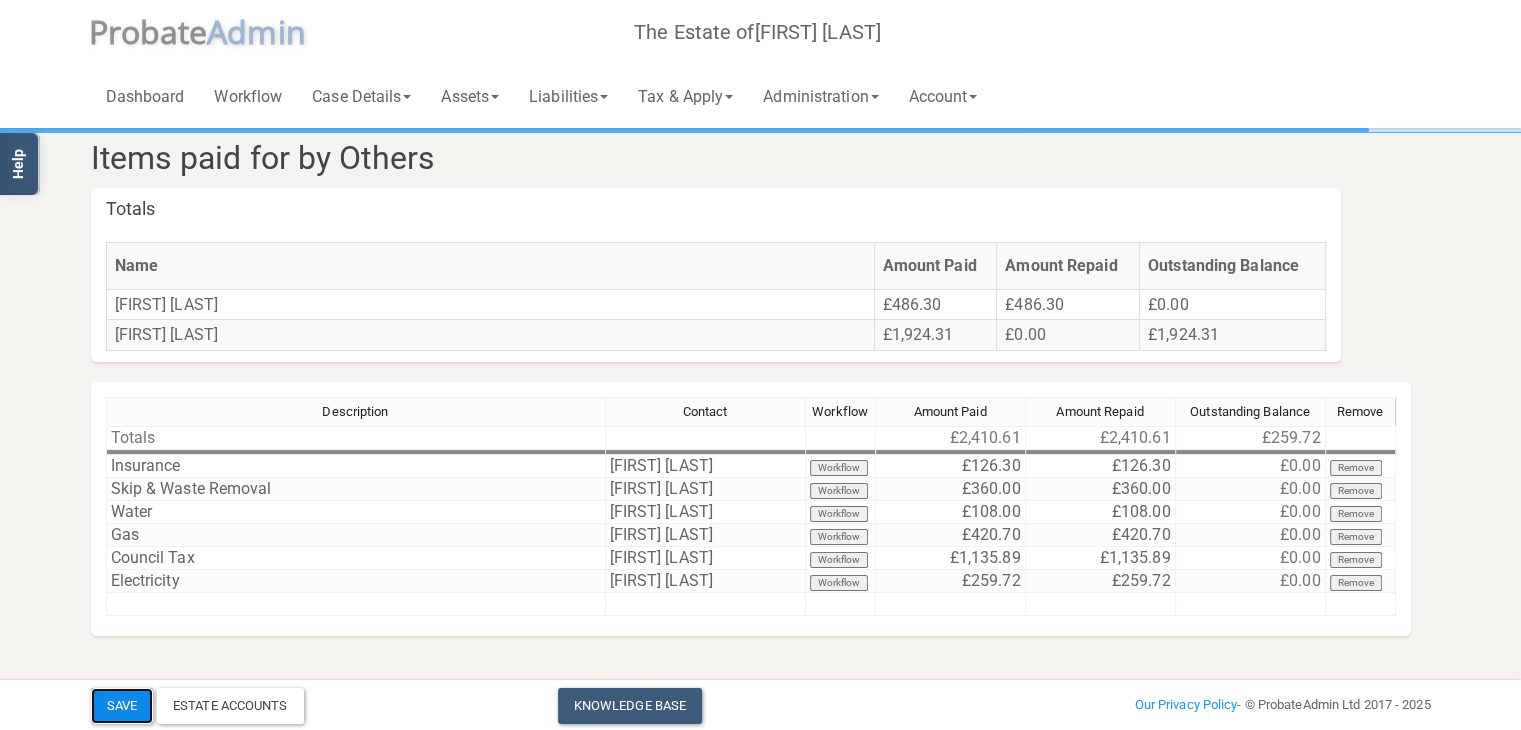 click on "Save" at bounding box center (122, 706) 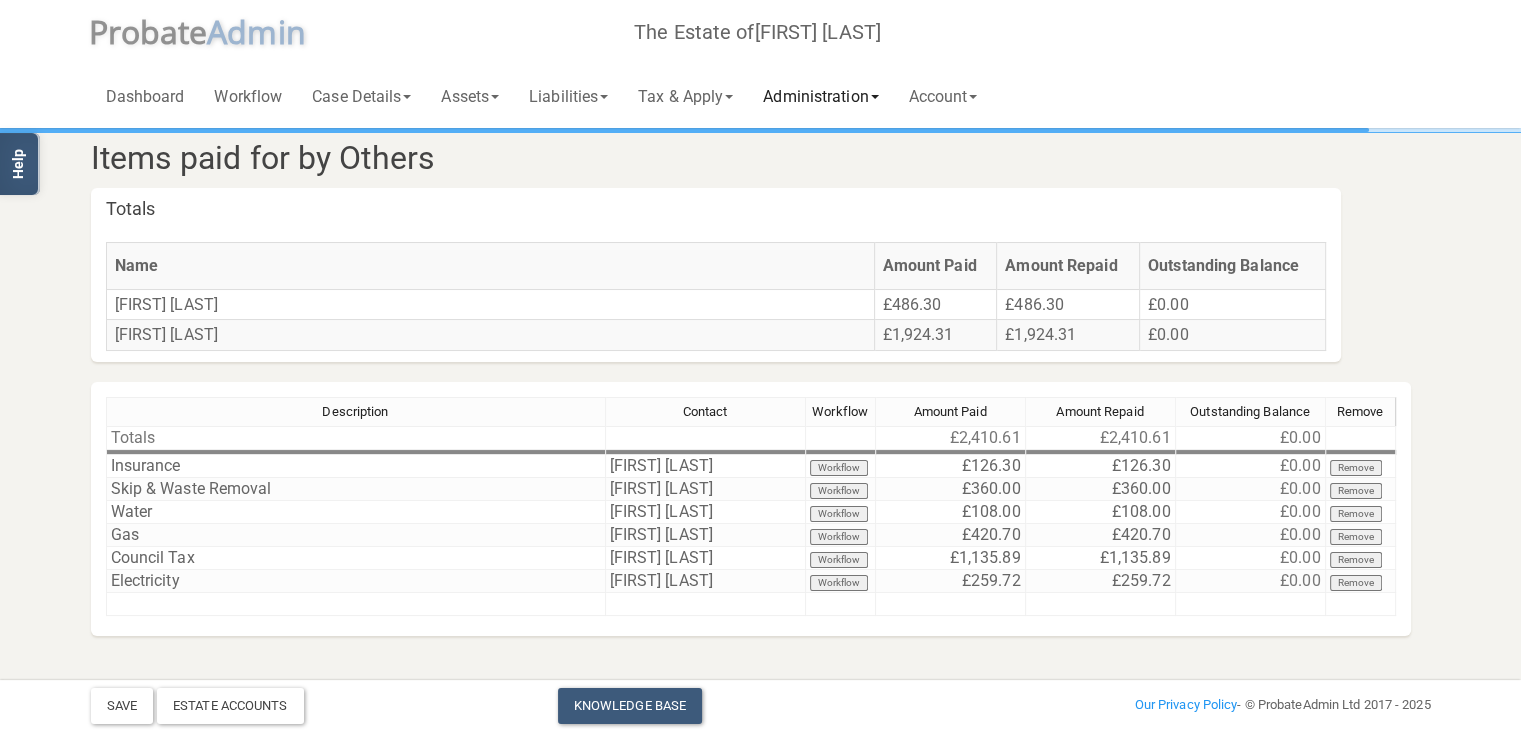 click on "Administration" at bounding box center (361, 96) 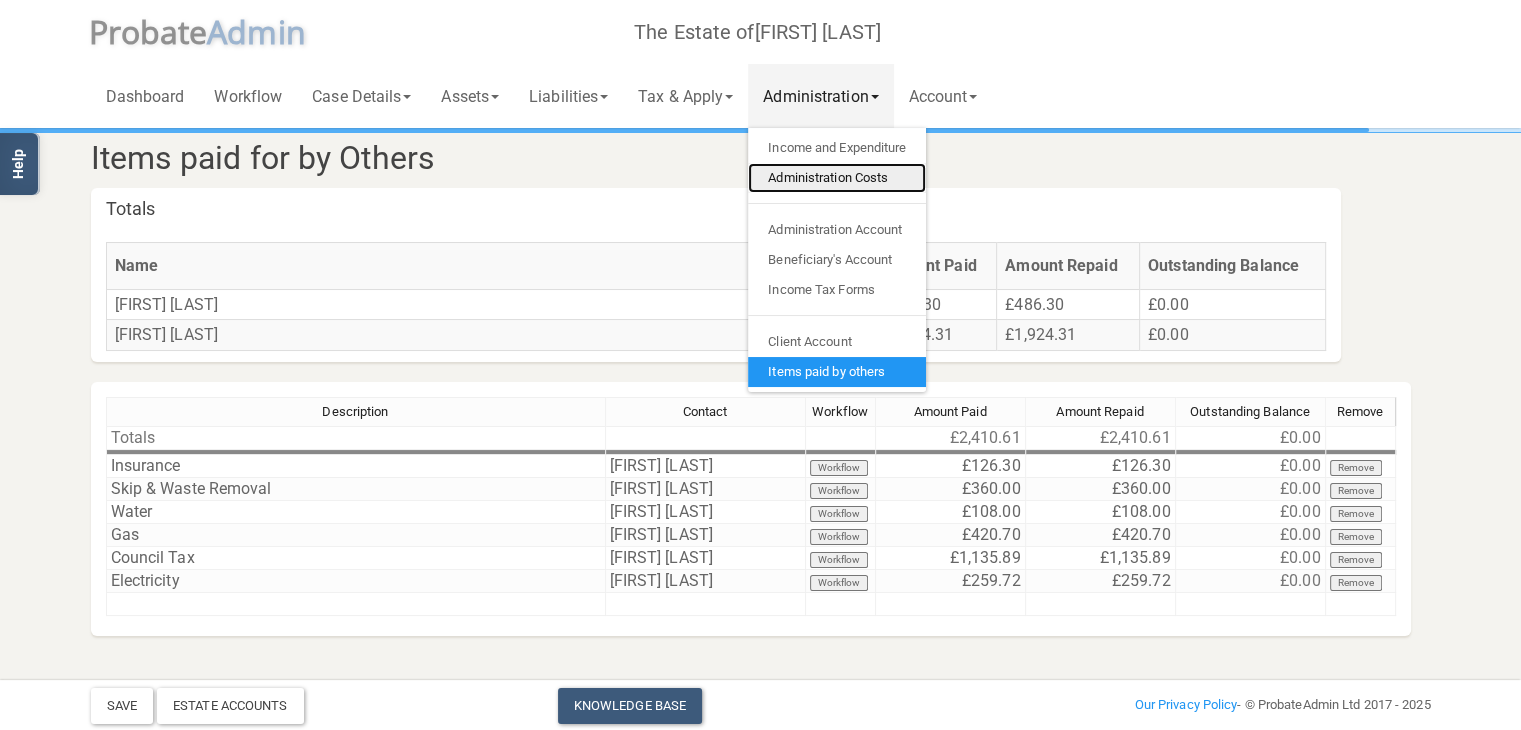 click on "Administration Costs" at bounding box center [837, 178] 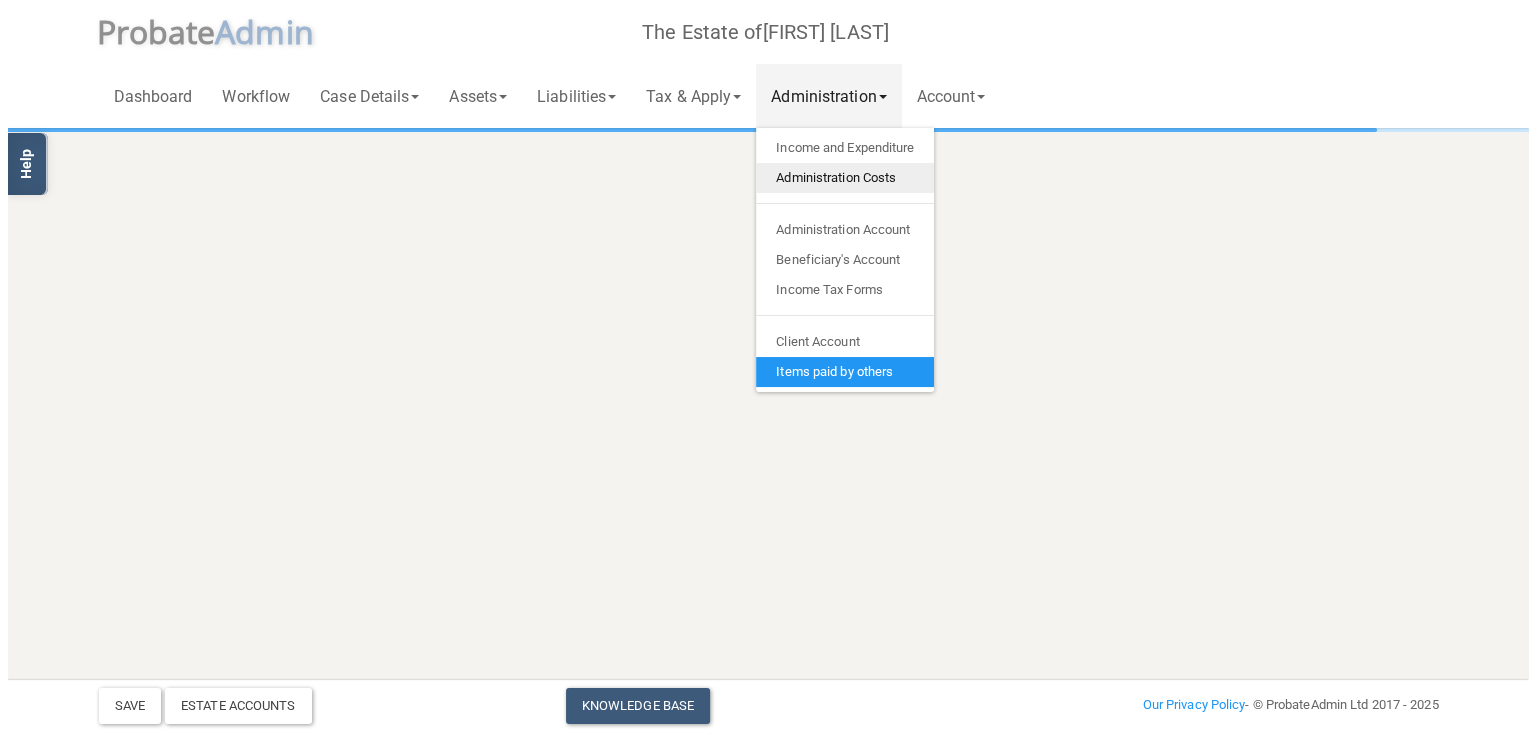 scroll, scrollTop: 0, scrollLeft: 0, axis: both 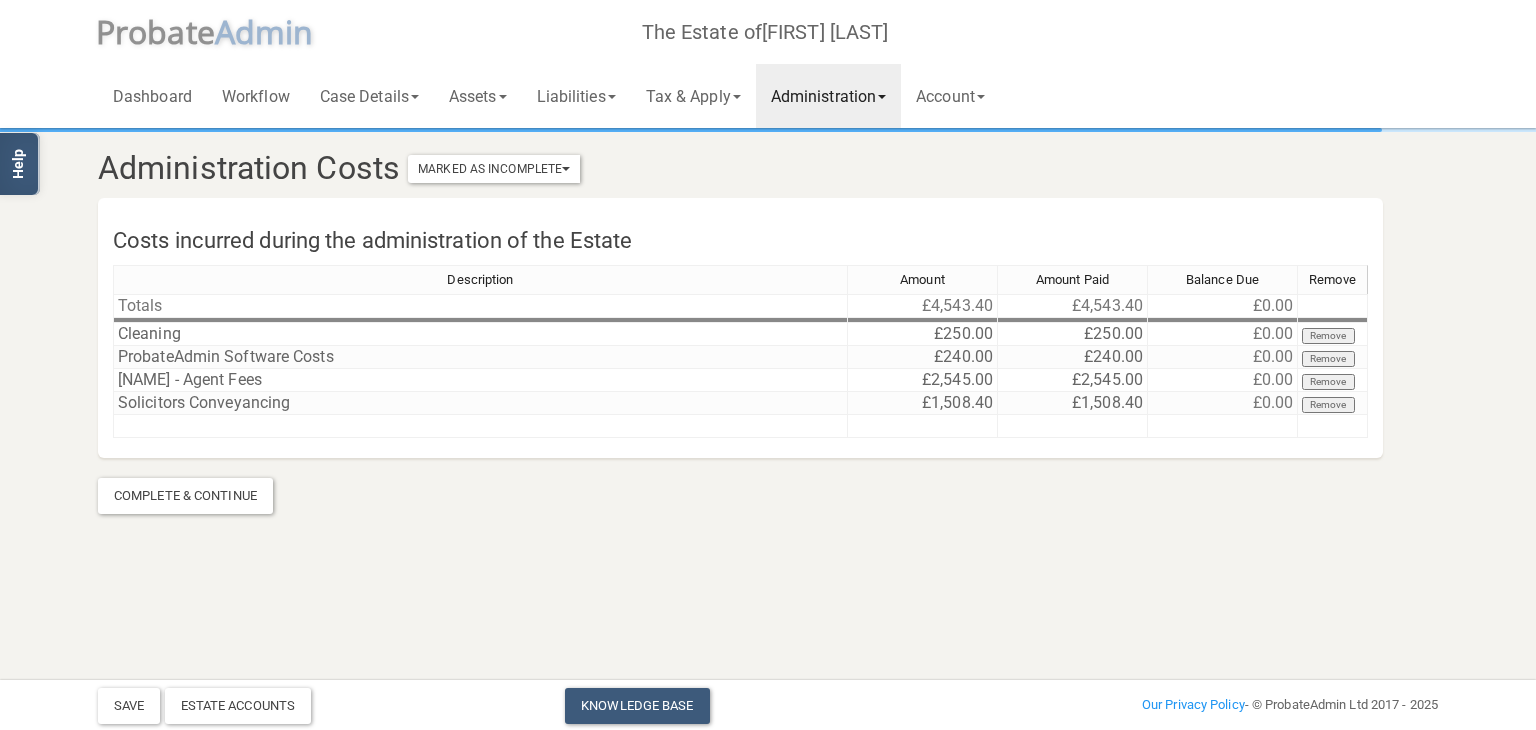click on "Administration" at bounding box center [828, 96] 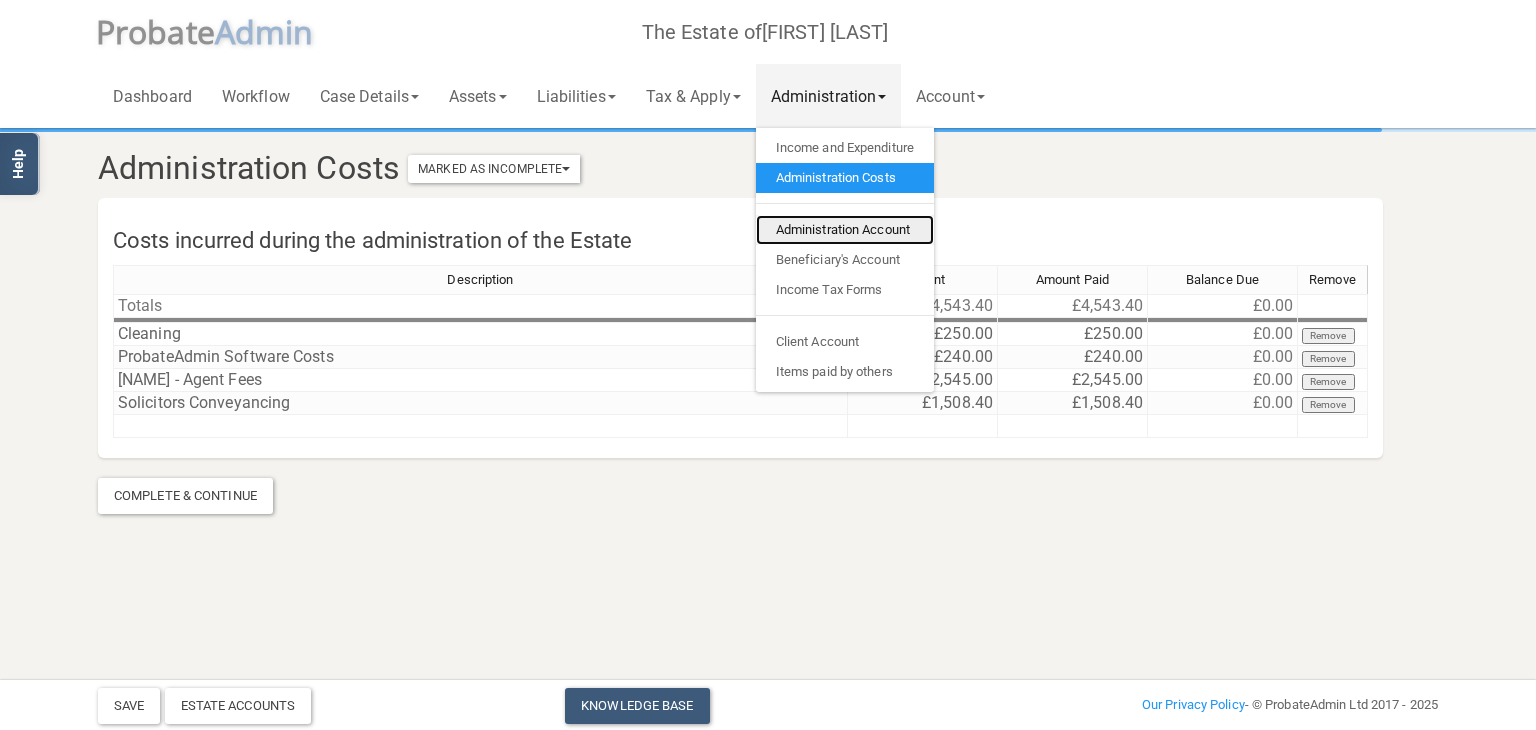 click on "Administration Account" at bounding box center [845, 230] 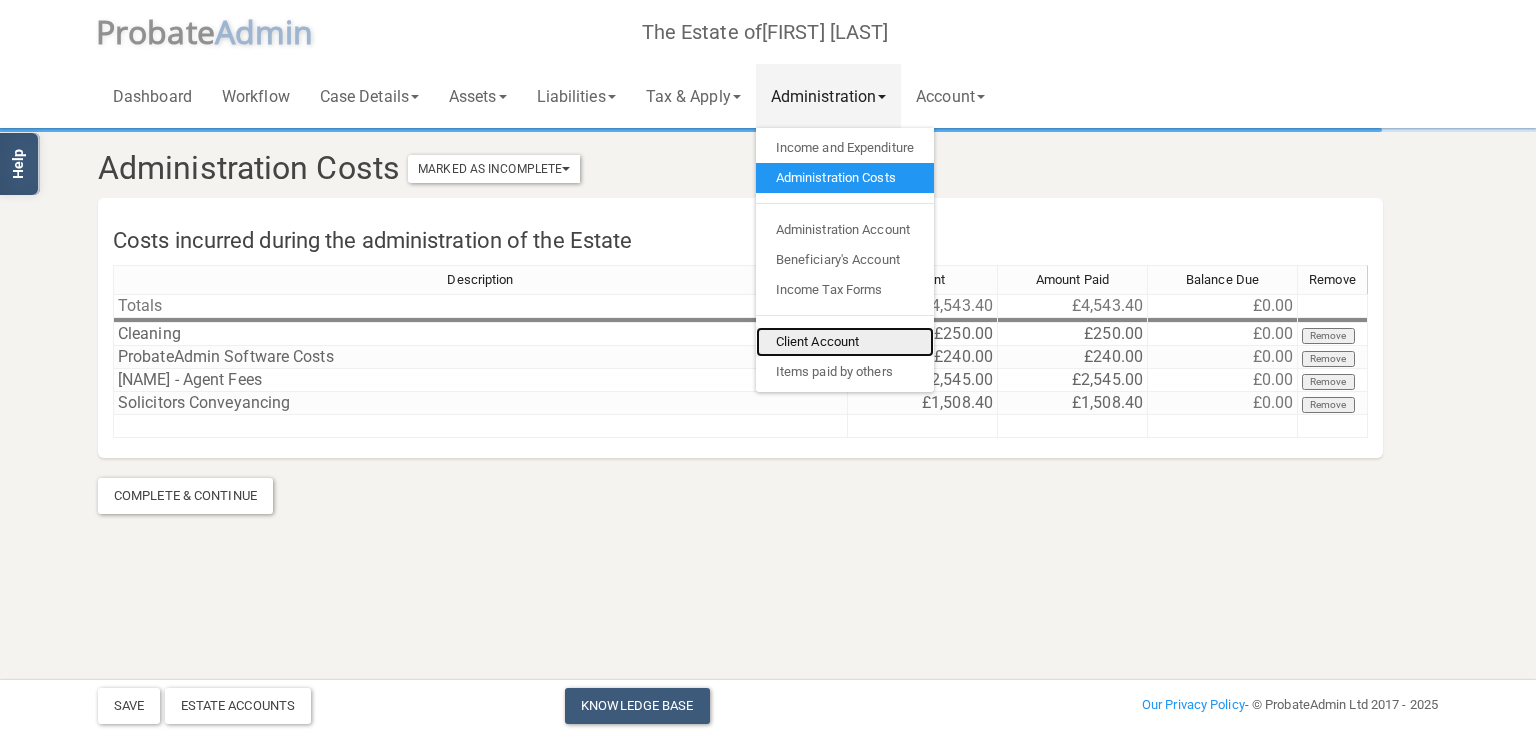 click on "Client Account" at bounding box center (845, 342) 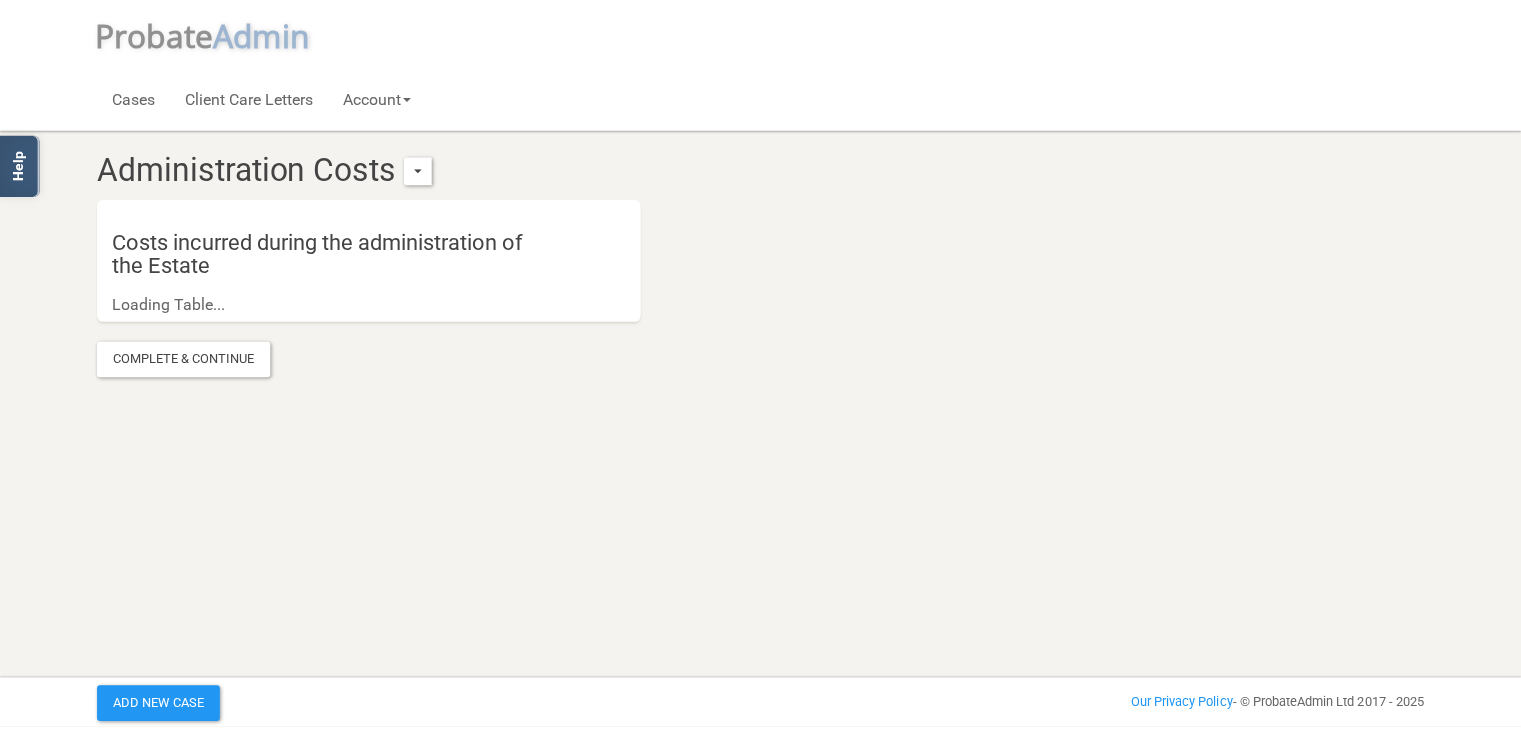 scroll, scrollTop: 0, scrollLeft: 0, axis: both 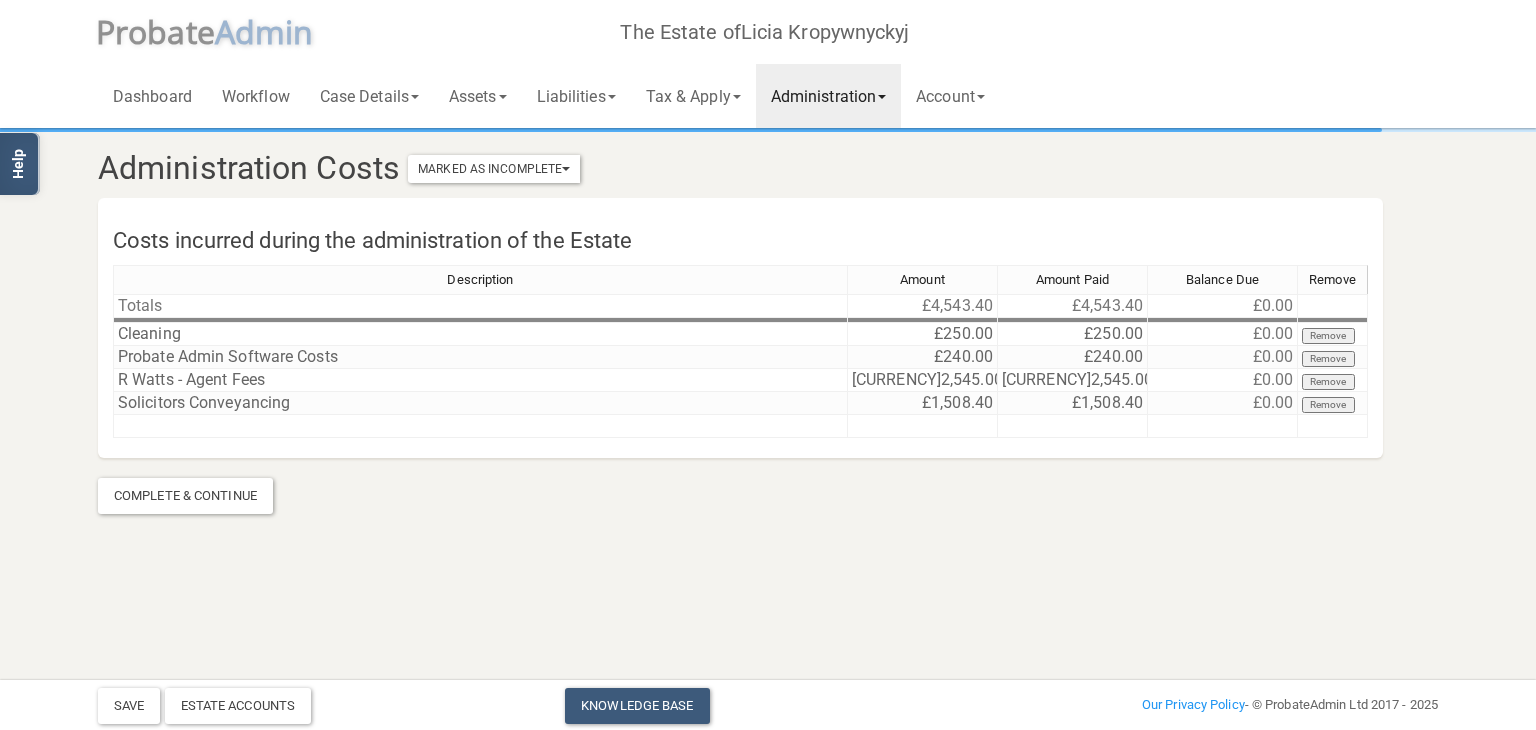 click on "Administration" at bounding box center [828, 96] 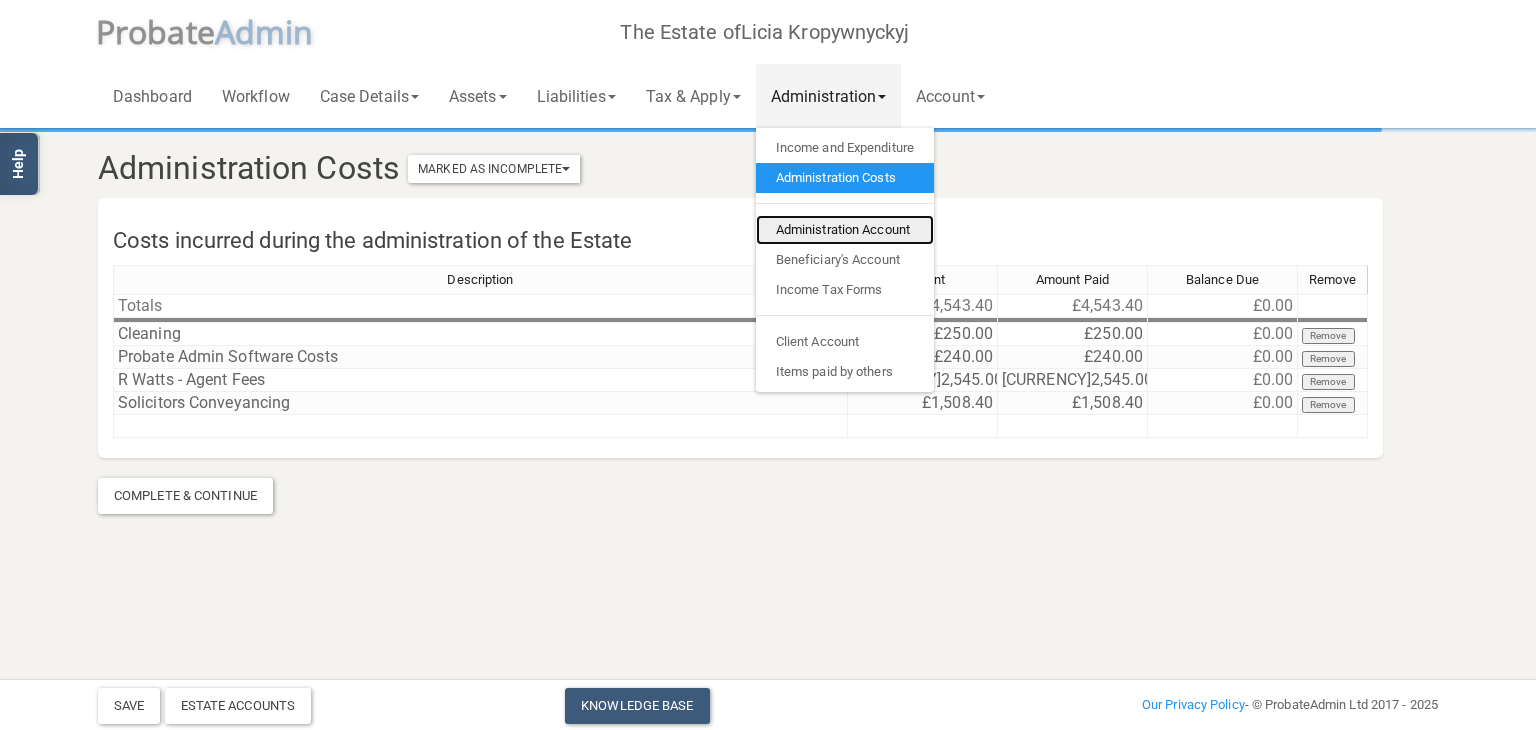 click on "Administration Account" at bounding box center (845, 230) 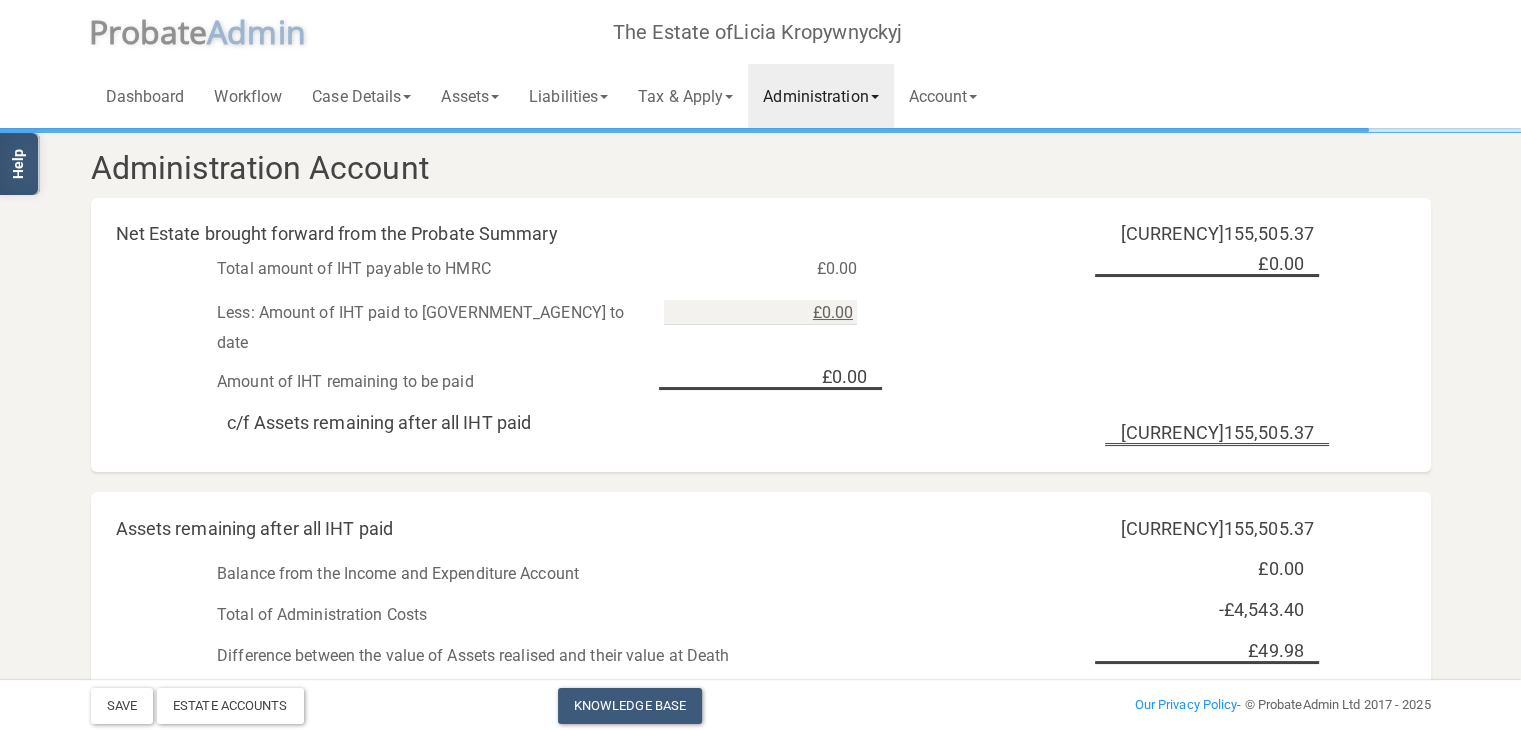 scroll, scrollTop: 0, scrollLeft: 0, axis: both 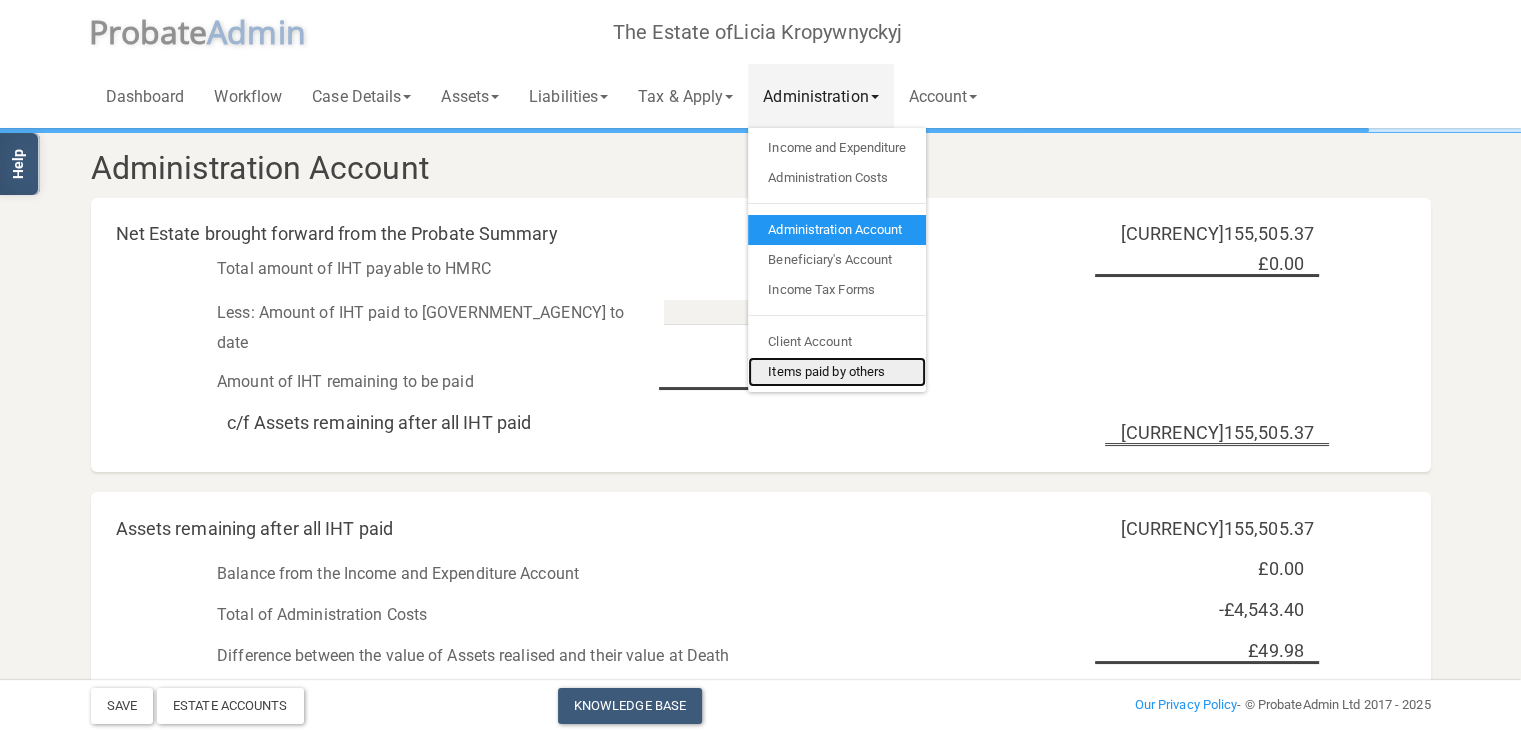 click on "Items paid by others" at bounding box center (837, 372) 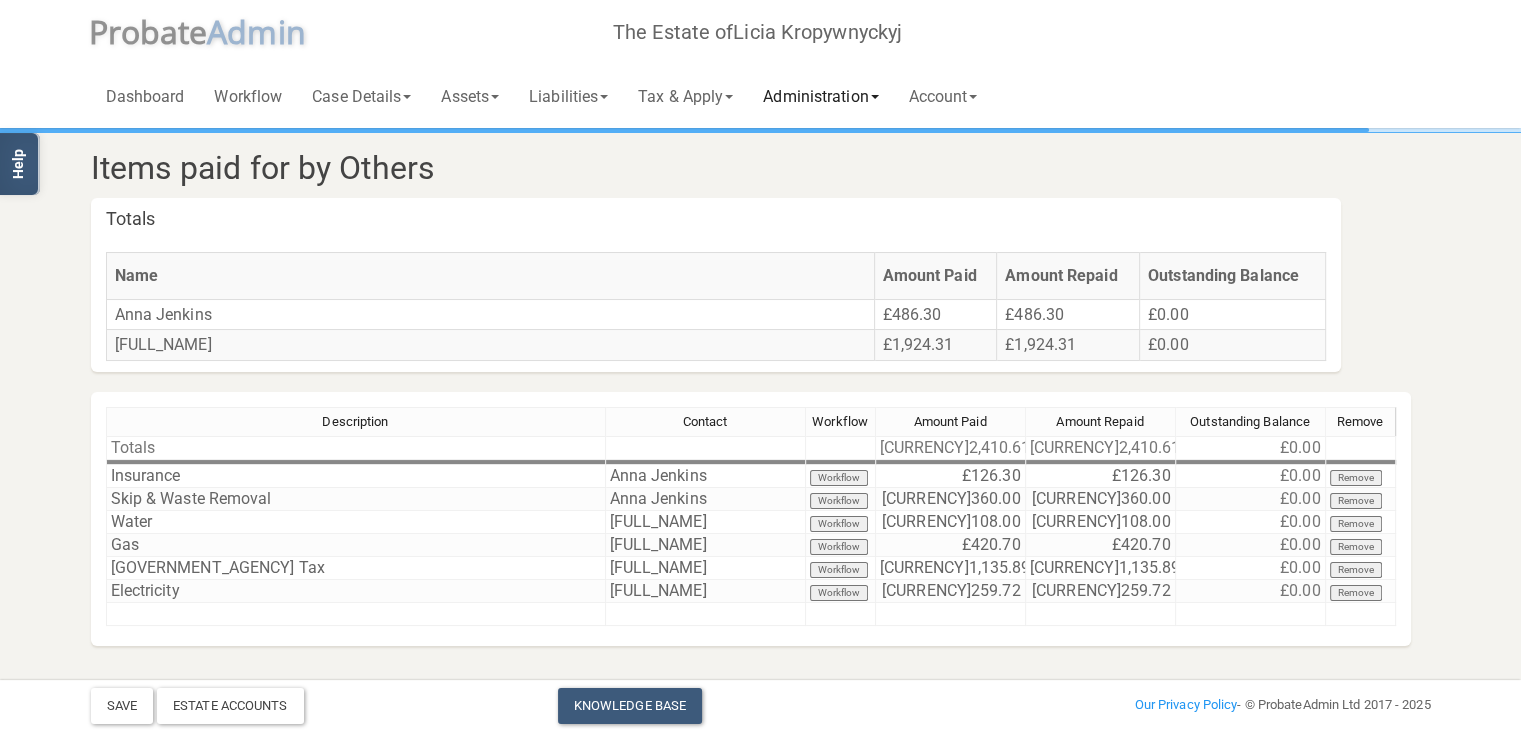 click on "Administration" at bounding box center (361, 96) 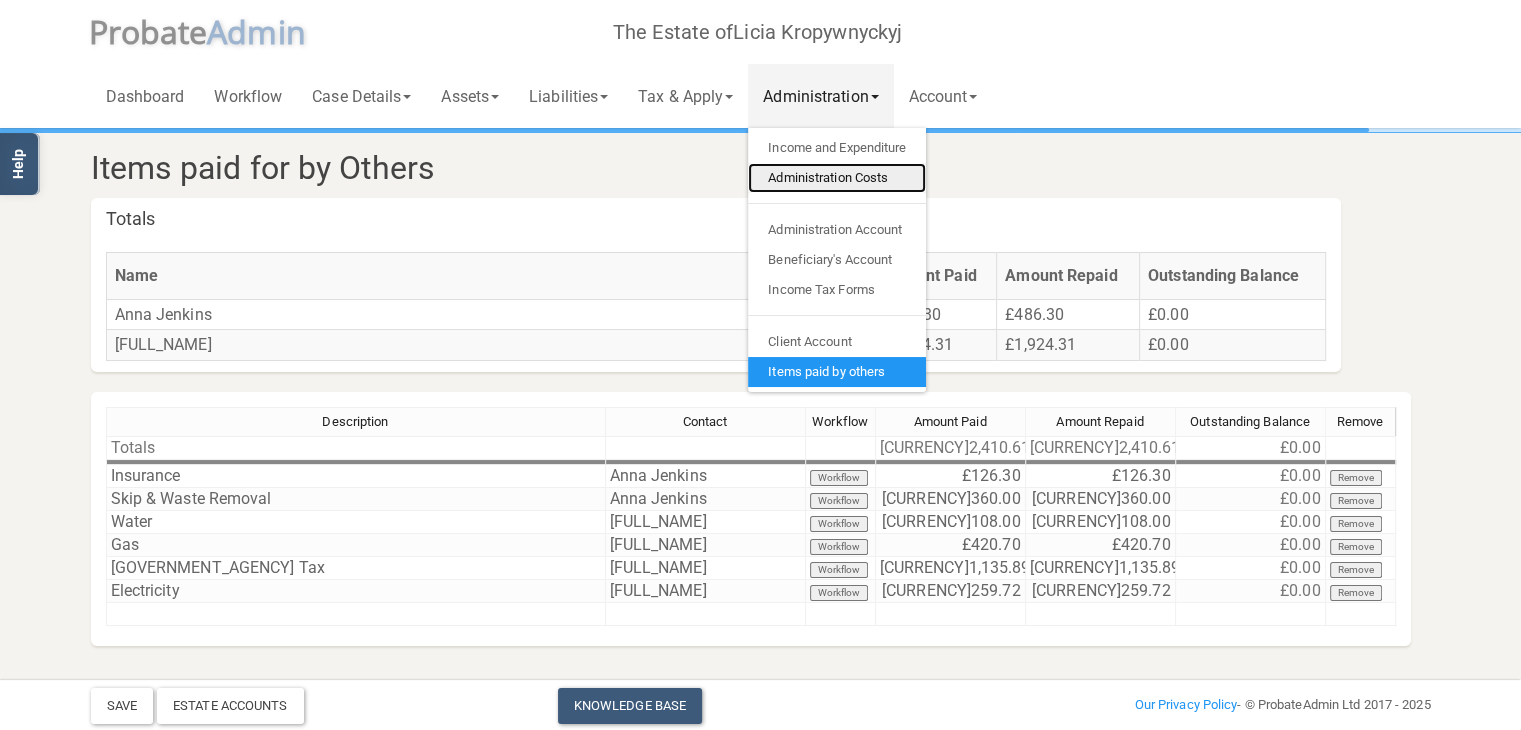 click on "Administration Costs" at bounding box center (837, 178) 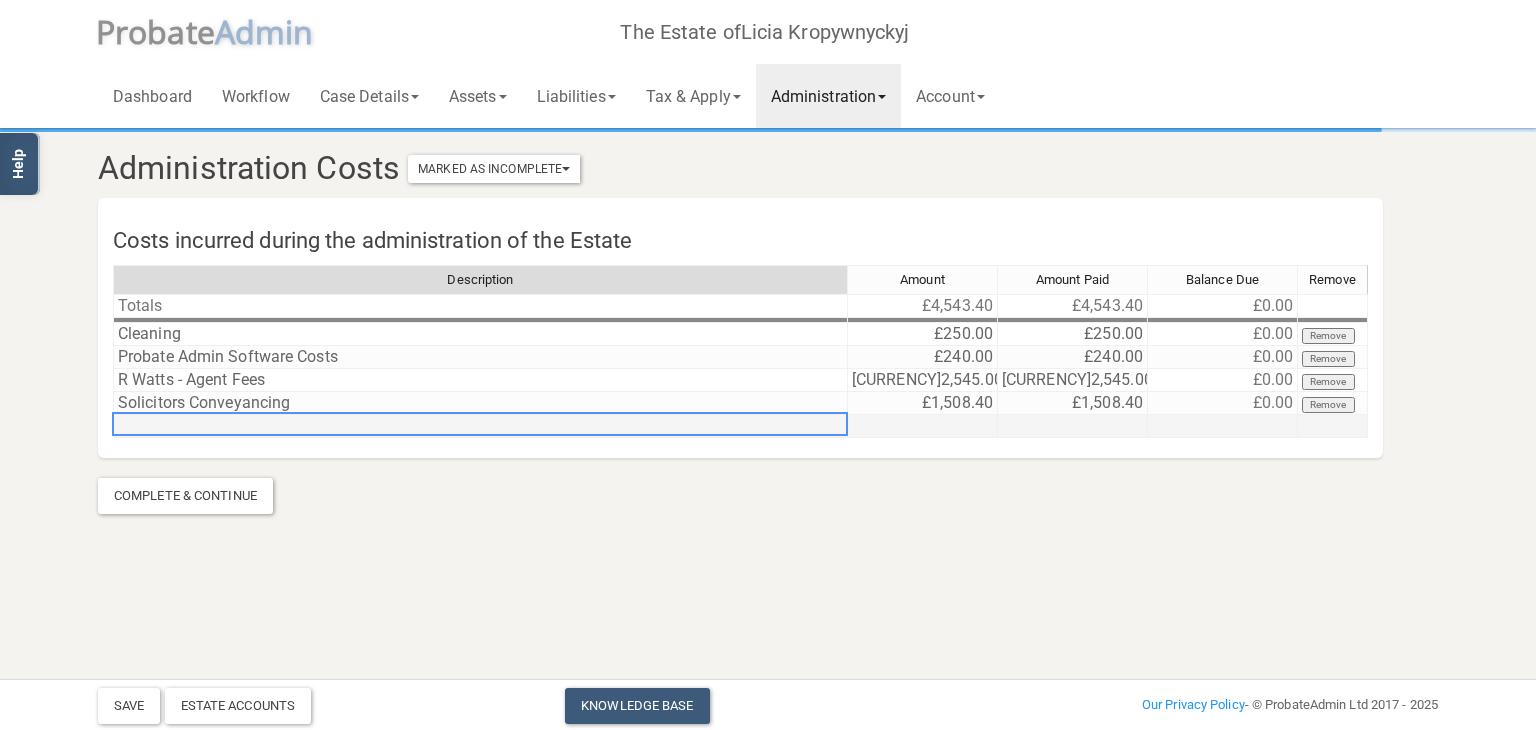 click at bounding box center [480, 426] 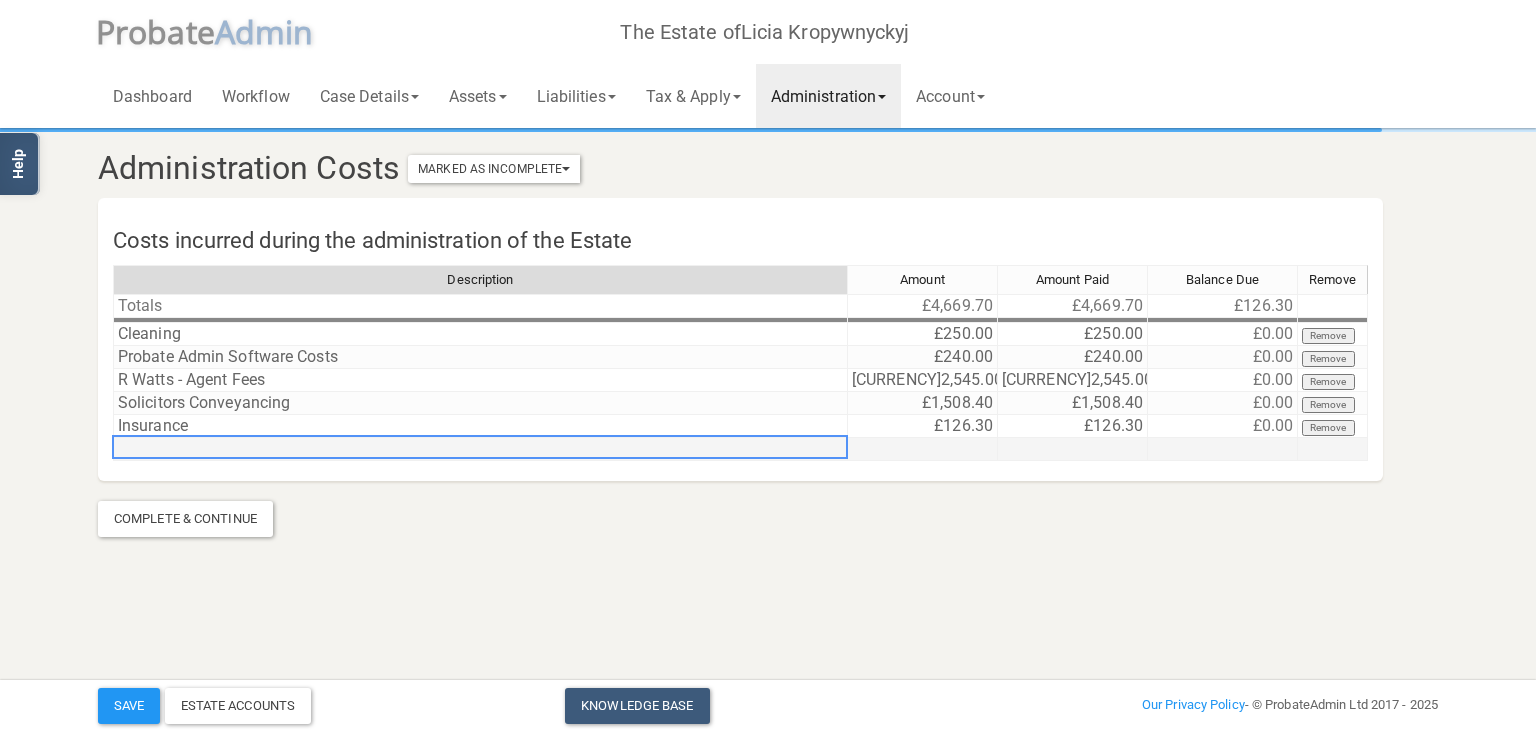 click at bounding box center (480, 449) 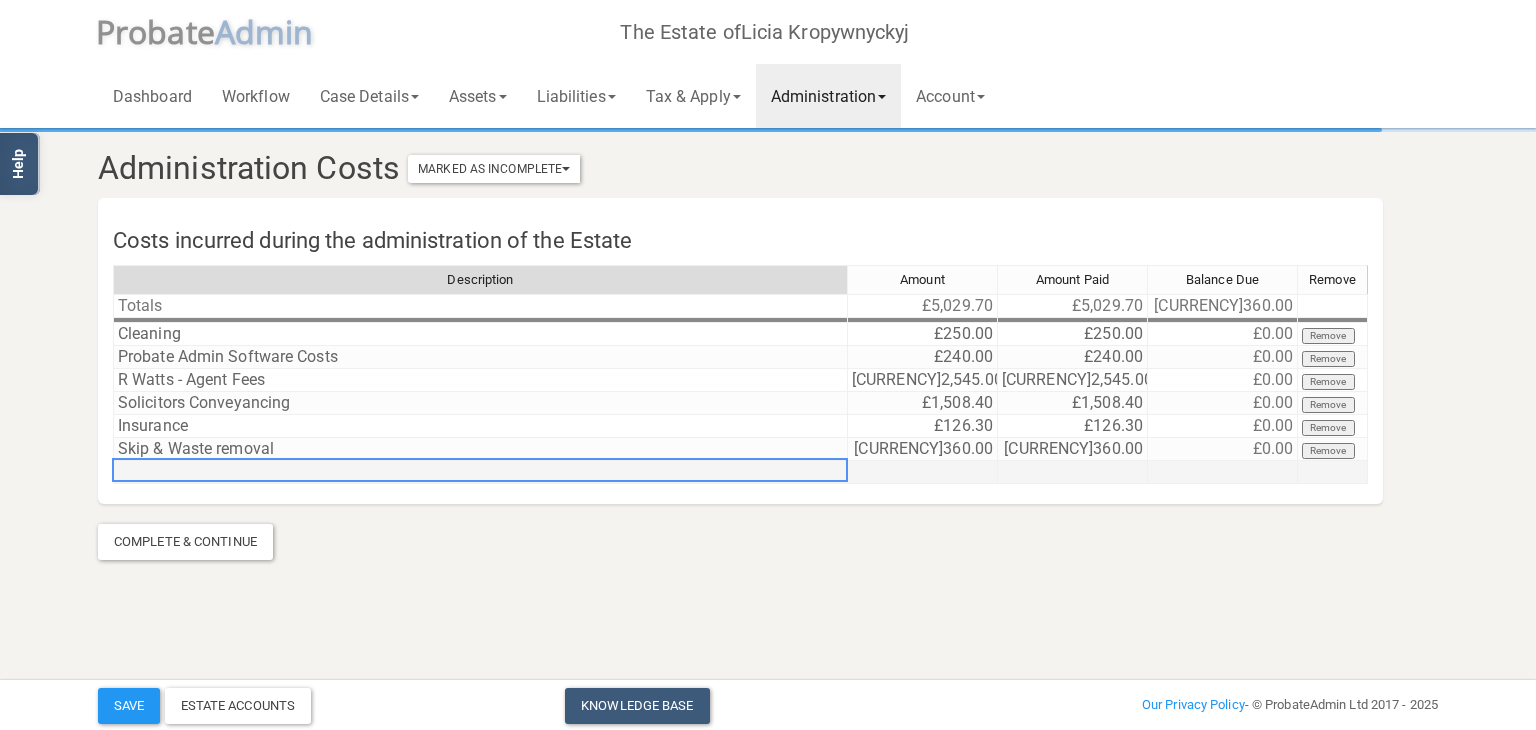 click at bounding box center (480, 472) 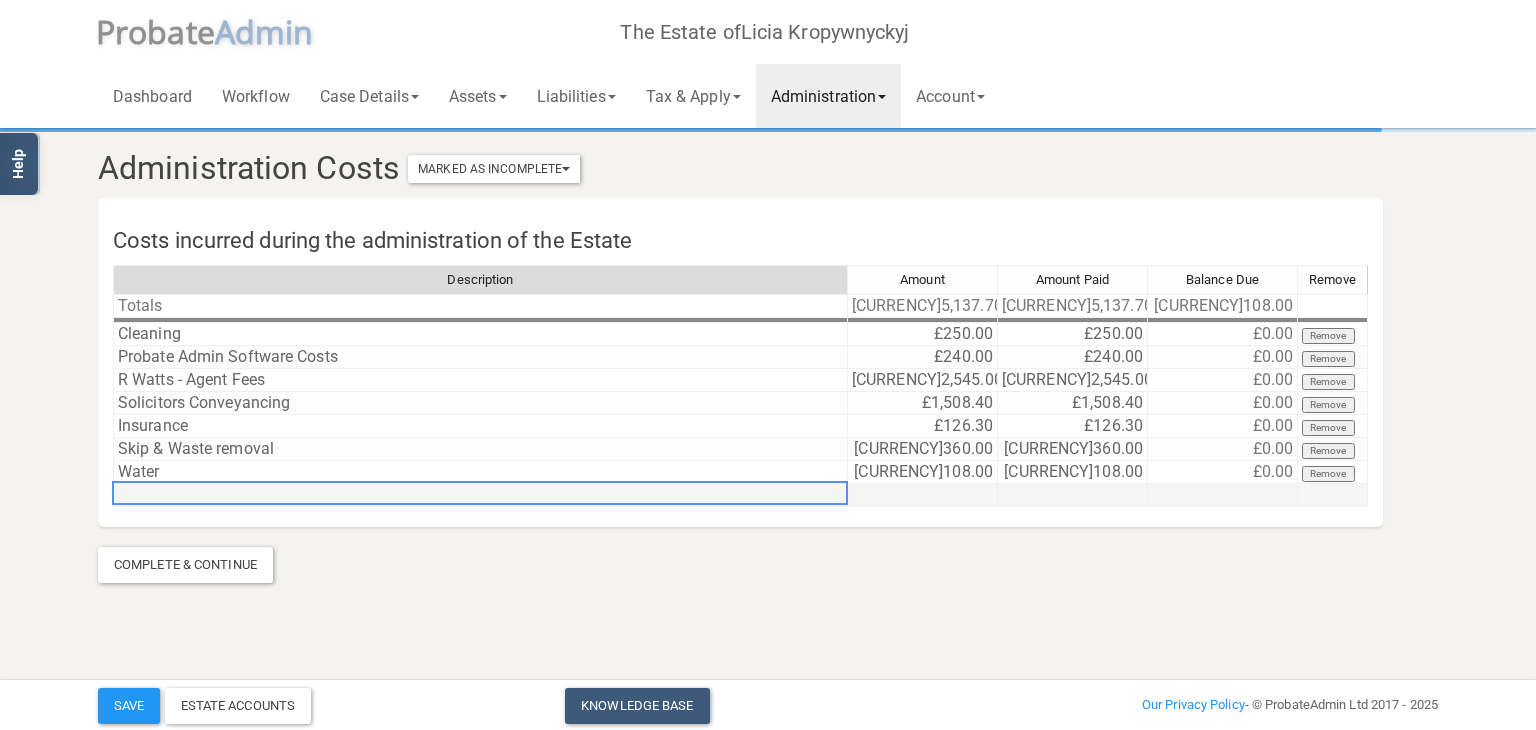click at bounding box center (480, 495) 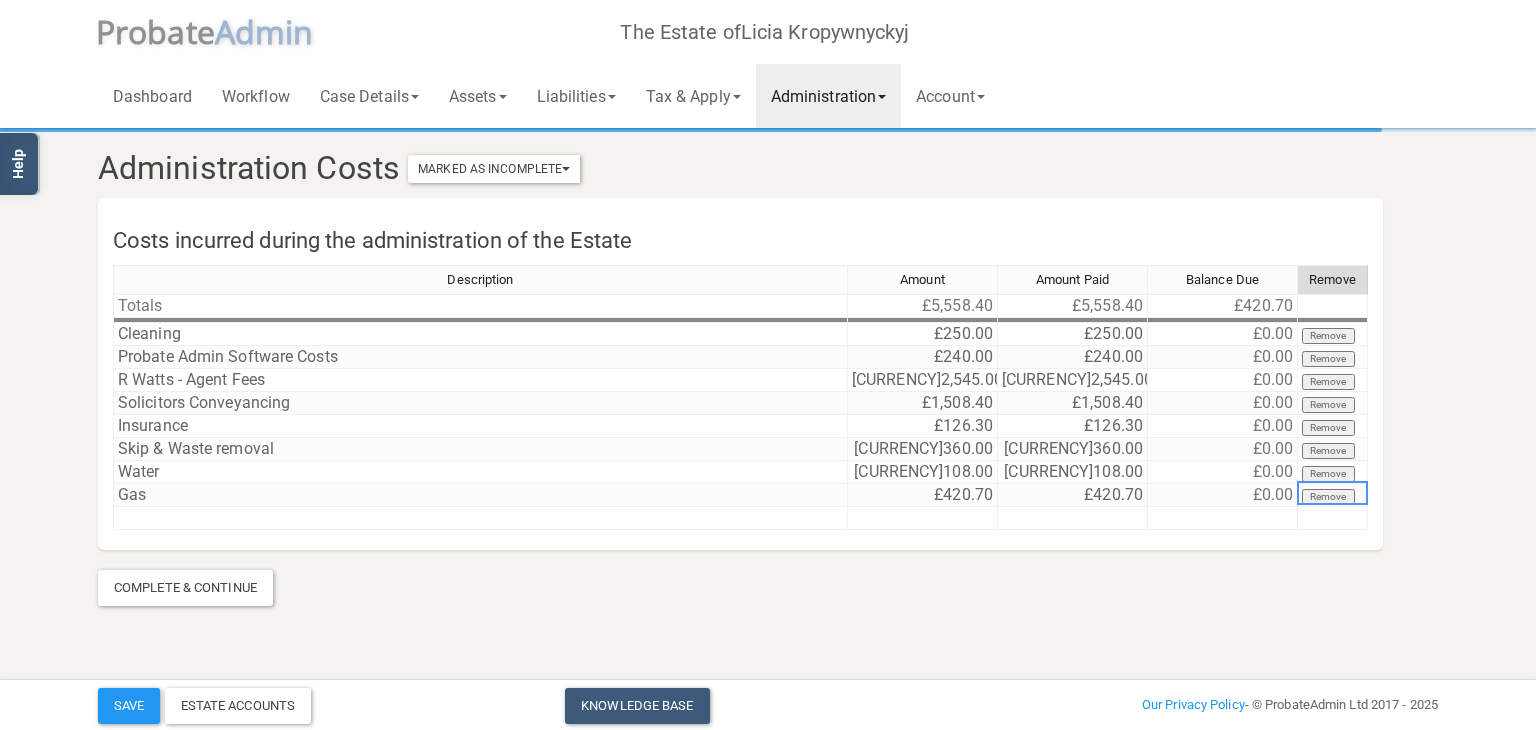 click on "Description Amount Amount Paid Balance Due Remove Totals [CURRENCY]5,558.40 [CURRENCY]5,558.40 [CURRENCY]420.70 Cleaning [CURRENCY]250.00 [CURRENCY]250.00 [CURRENCY]0.00 Remove Probate Admin Software Costs [CURRENCY]240.00 [CURRENCY]240.00 [CURRENCY]0.00 Remove R Watts - Agent Fees [CURRENCY]2,545.00 [CURRENCY]2,545.00 [CURRENCY]0.00 Remove Solicitors Conveyancing [CURRENCY]1,508.40 [CURRENCY]1,508.40 [CURRENCY]0.00 Remove Insurance [CURRENCY]126.30 [CURRENCY]126.30 [CURRENCY]0.00 Remove Skip & Waste removal [CURRENCY]360.00 [CURRENCY]360.00 [CURRENCY]0.00 Remove Water [CURRENCY]108.00 [CURRENCY]108.00 [CURRENCY]0.00 Remove Gas [CURRENCY]420.70 [CURRENCY]420.70 [CURRENCY]0.00 Remove" at bounding box center [740, 406] 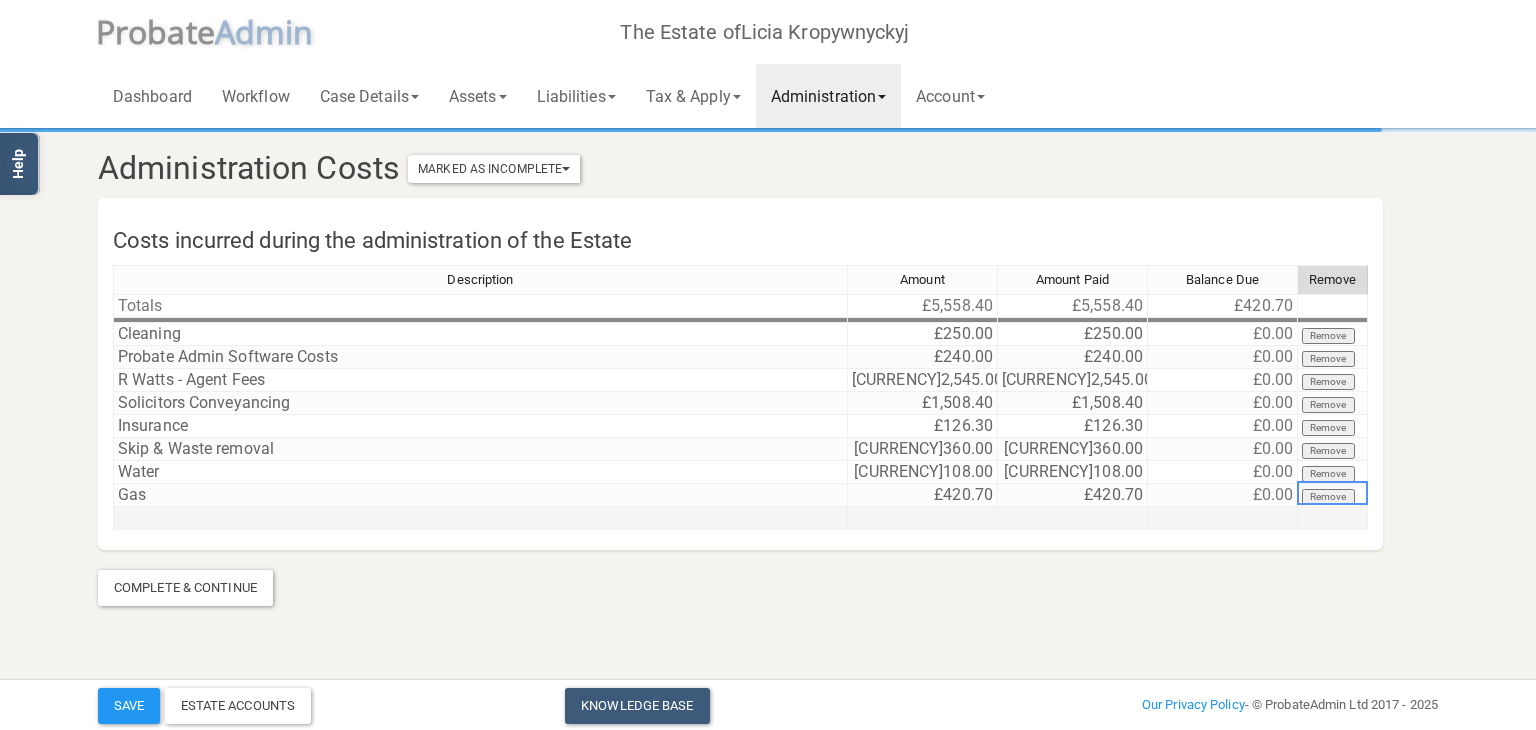 click at bounding box center (480, 306) 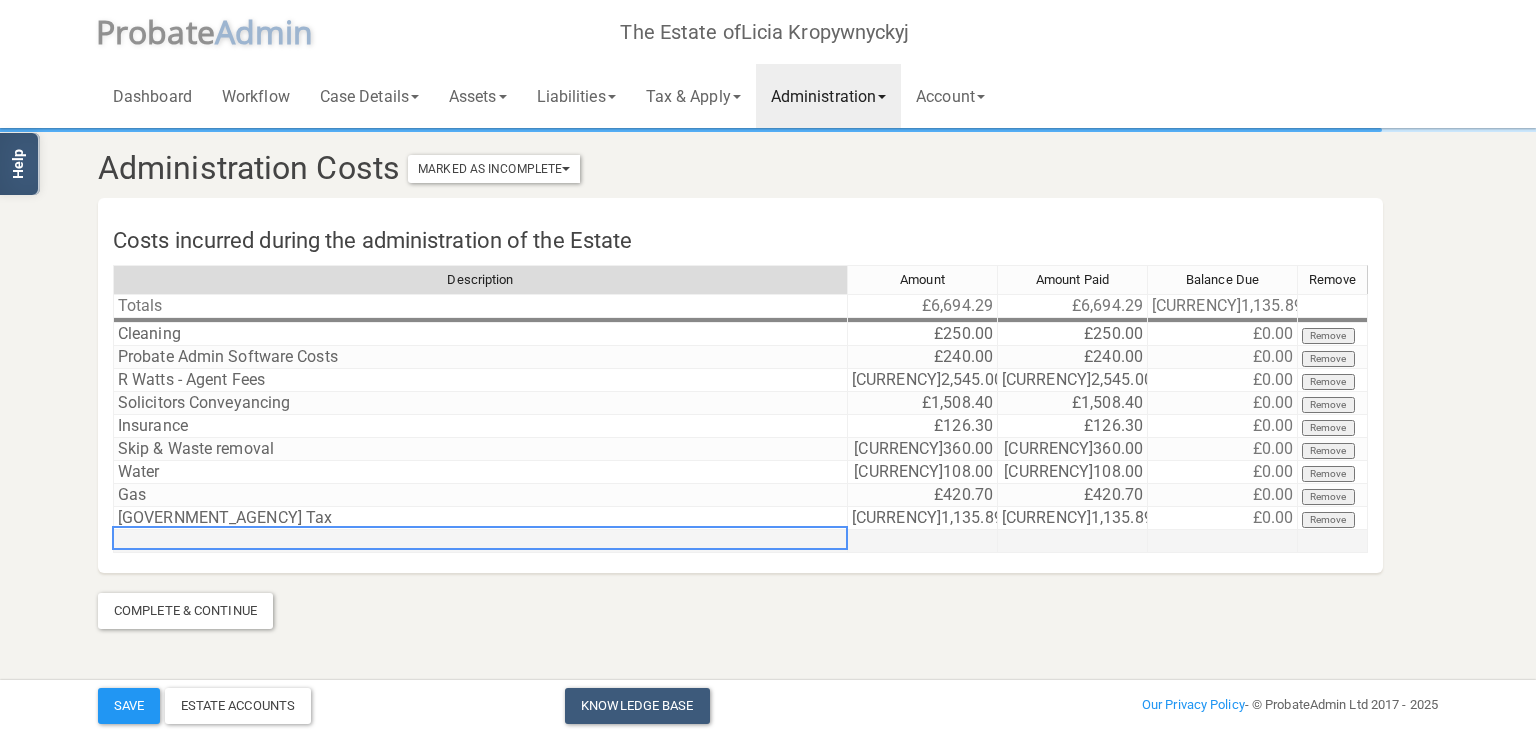 click at bounding box center (480, 541) 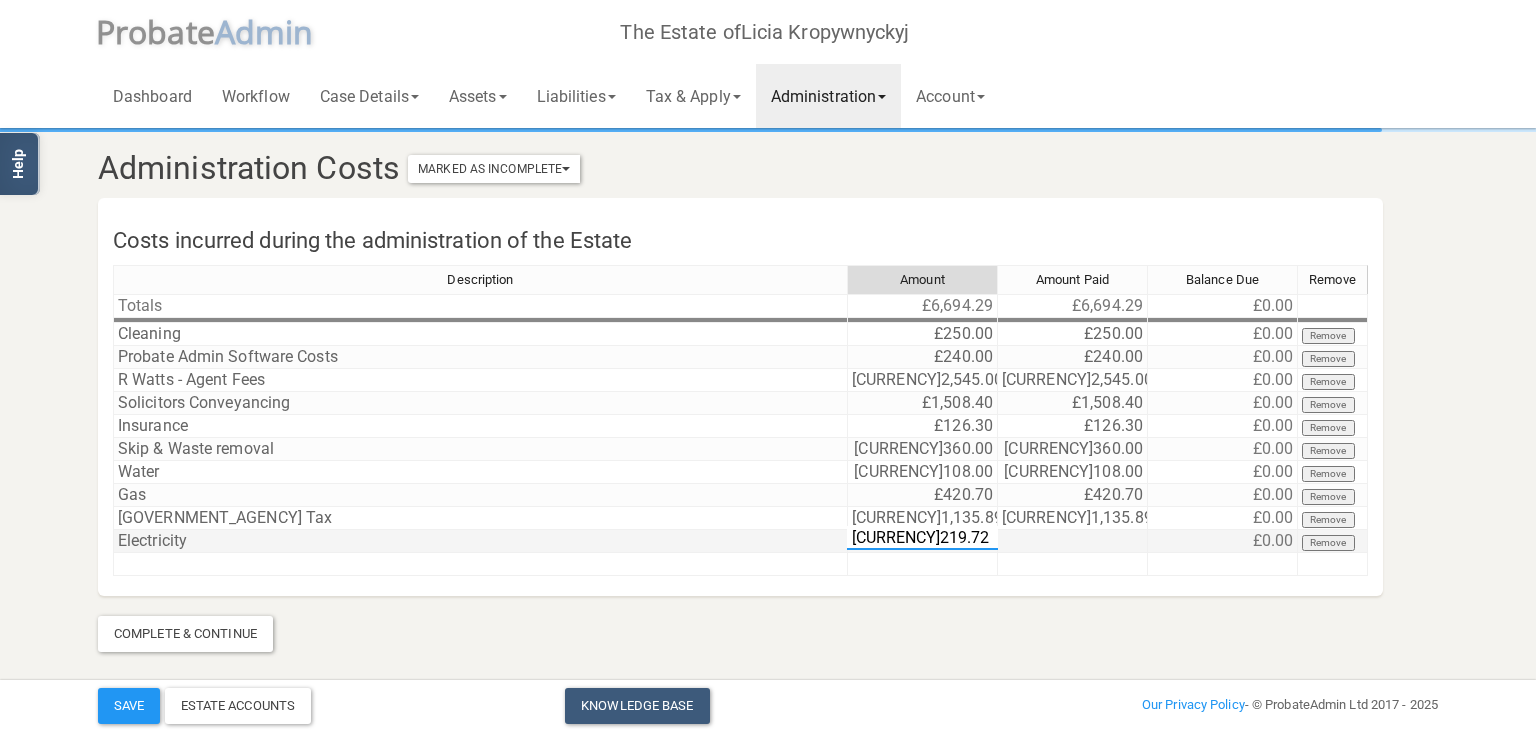 type on "[CURRENCY]219.72" 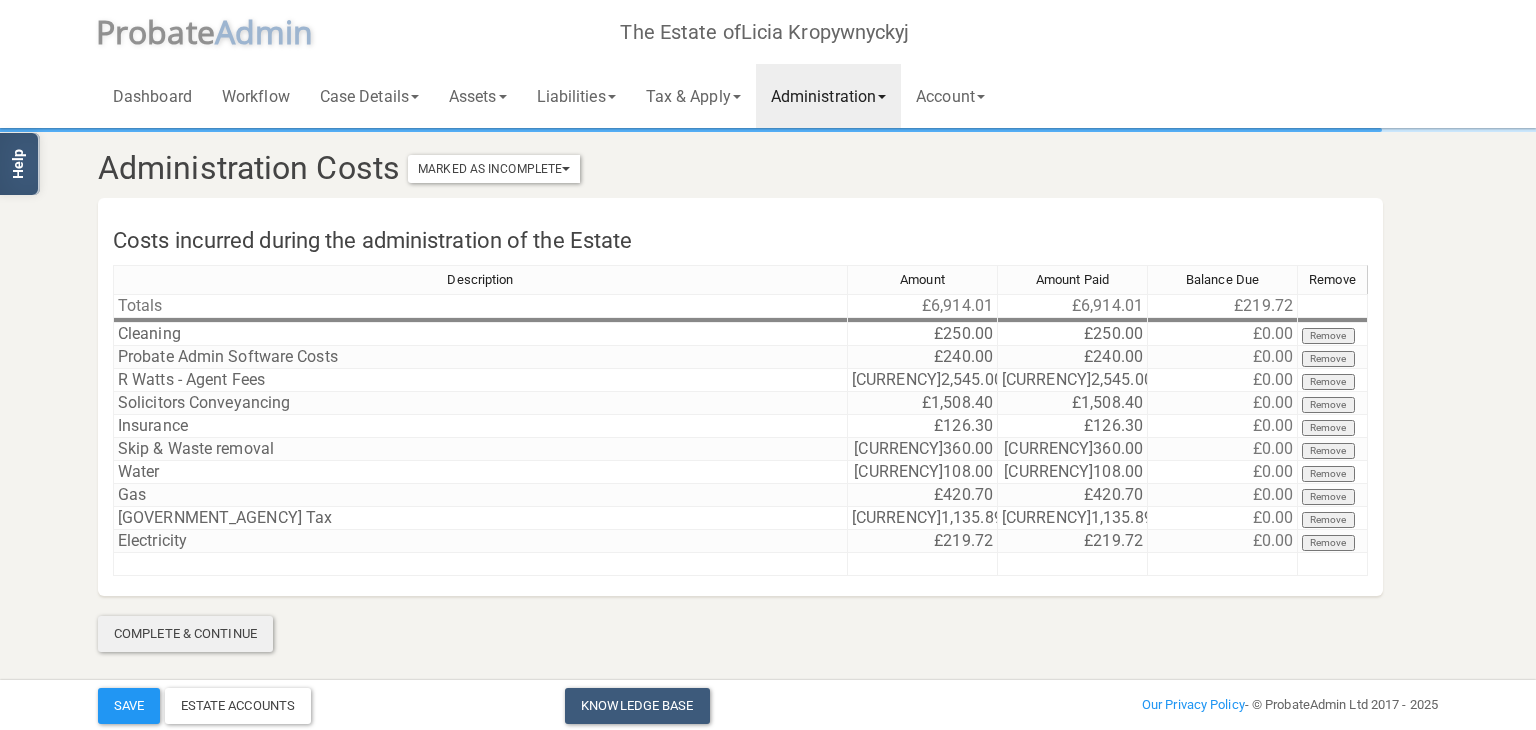 click on "Complete & Continue" at bounding box center [185, 634] 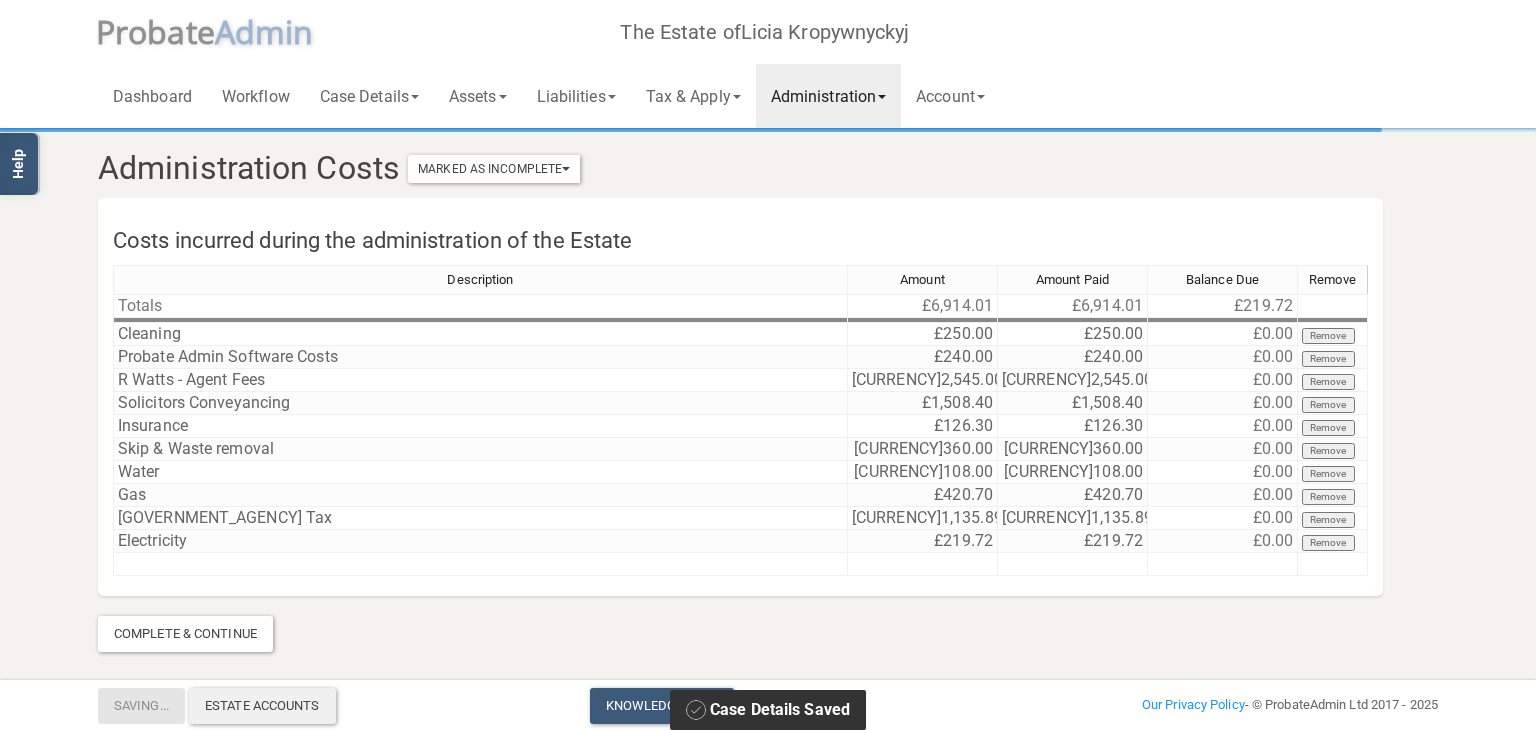 click on "Estate Accounts" at bounding box center (262, 706) 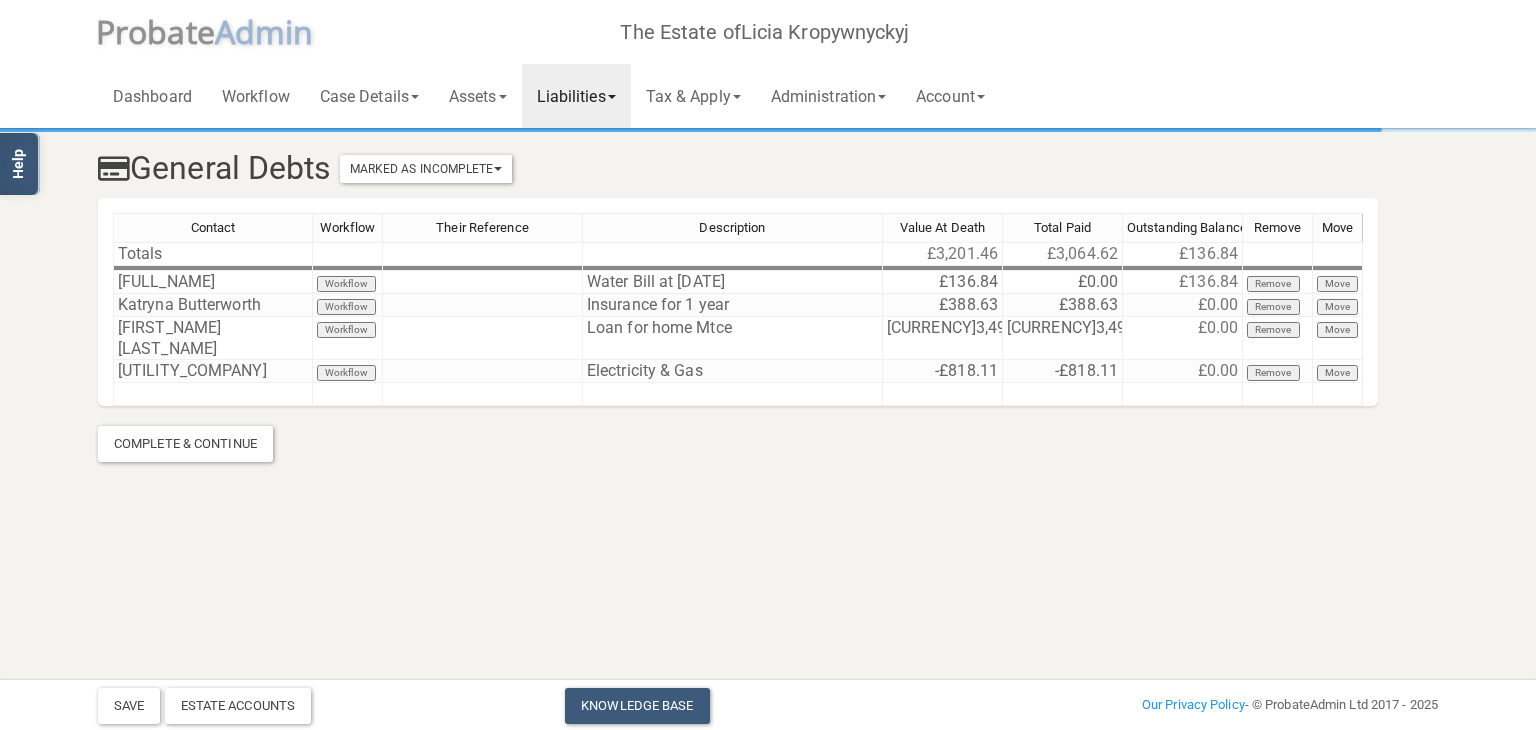 click on "Liabilities" at bounding box center [576, 96] 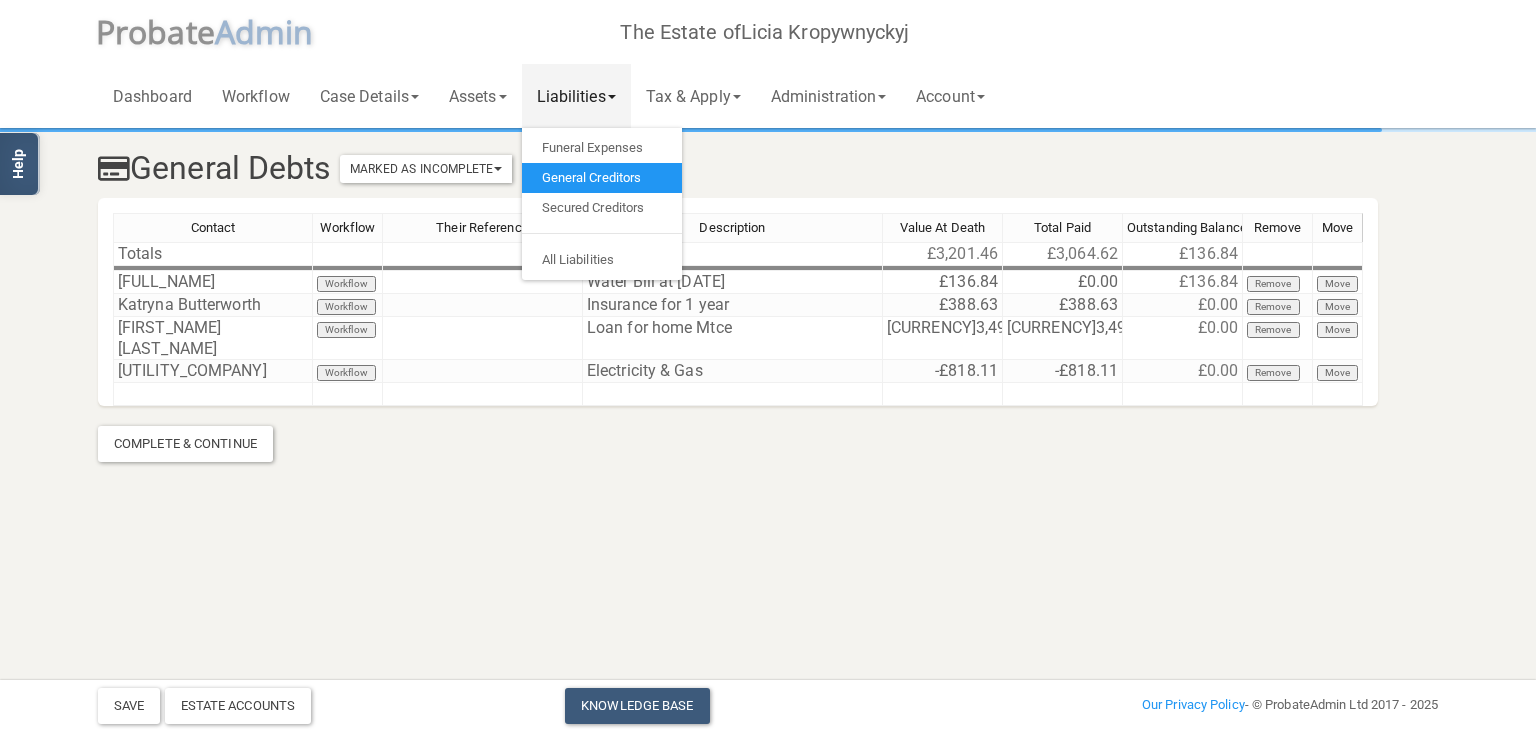 click on "General Creditors" at bounding box center [602, 178] 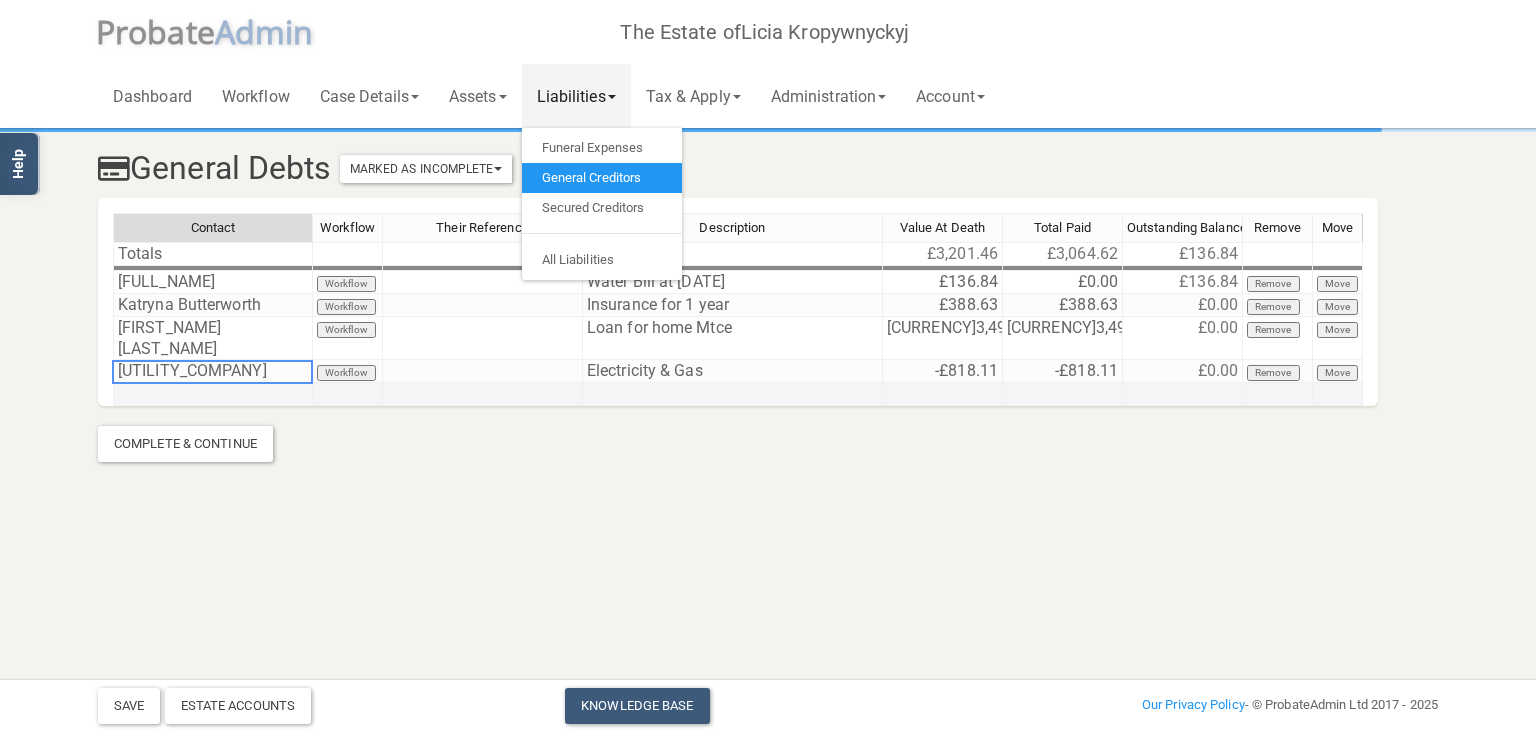 click at bounding box center [213, 394] 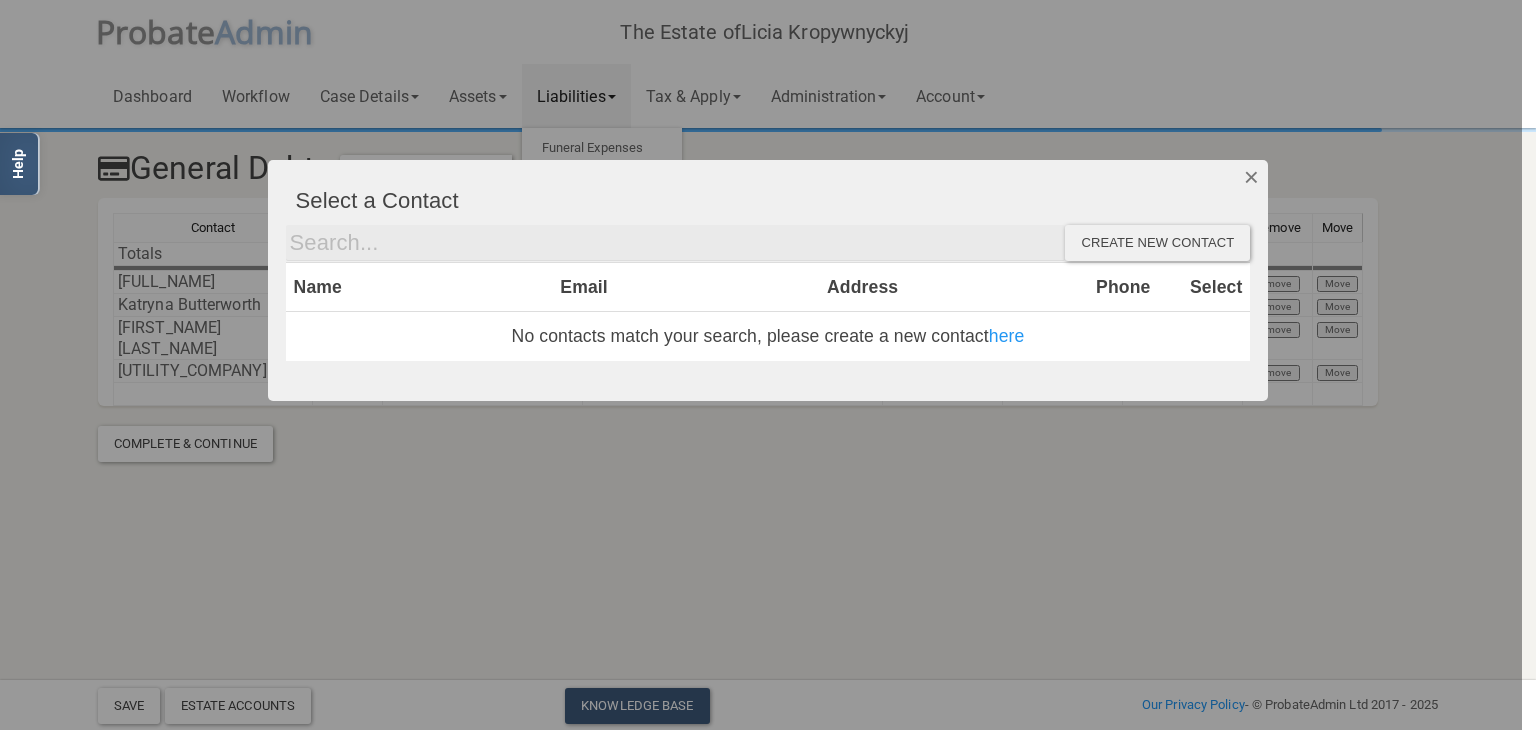 click at bounding box center (1251, 177) 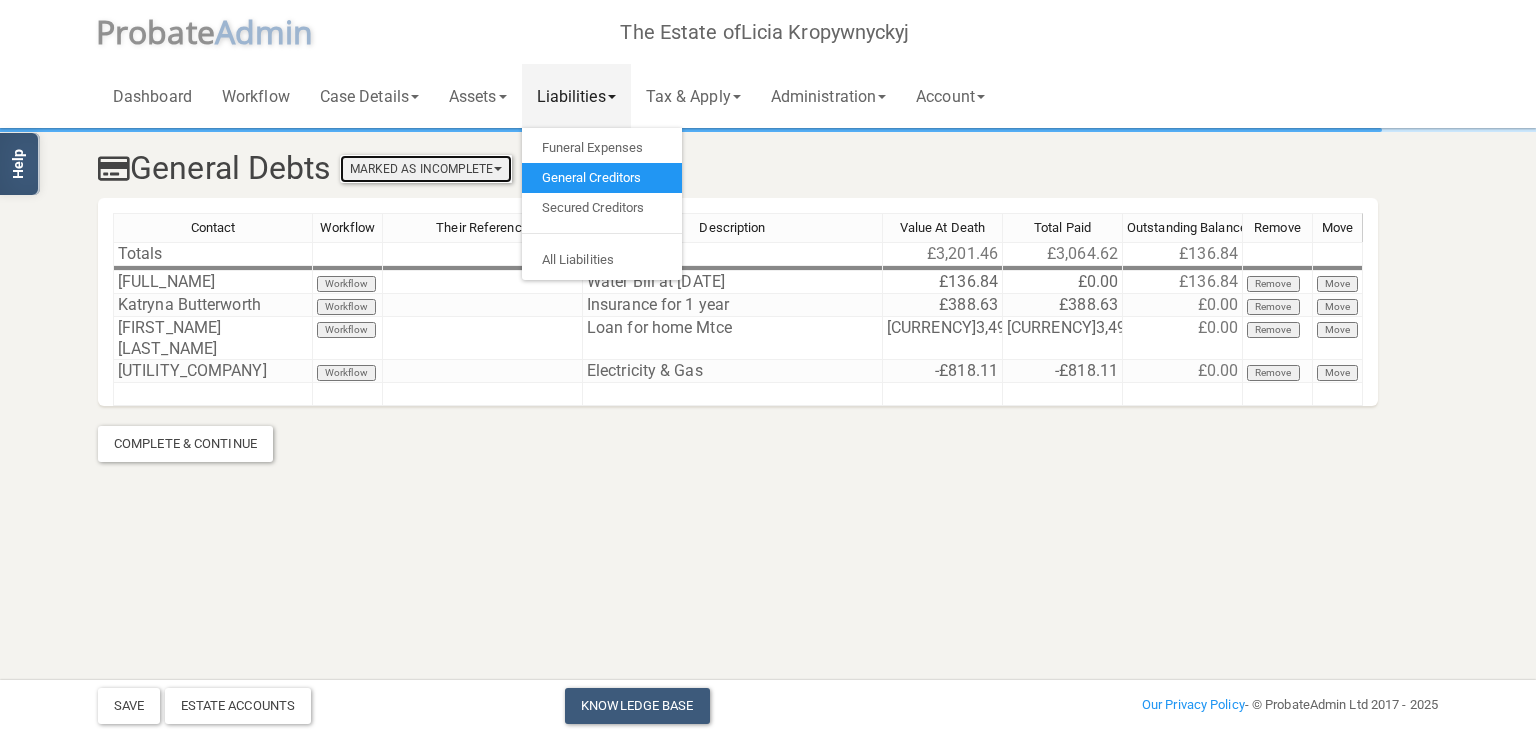 click on "Marked As Incomplete" at bounding box center [426, 169] 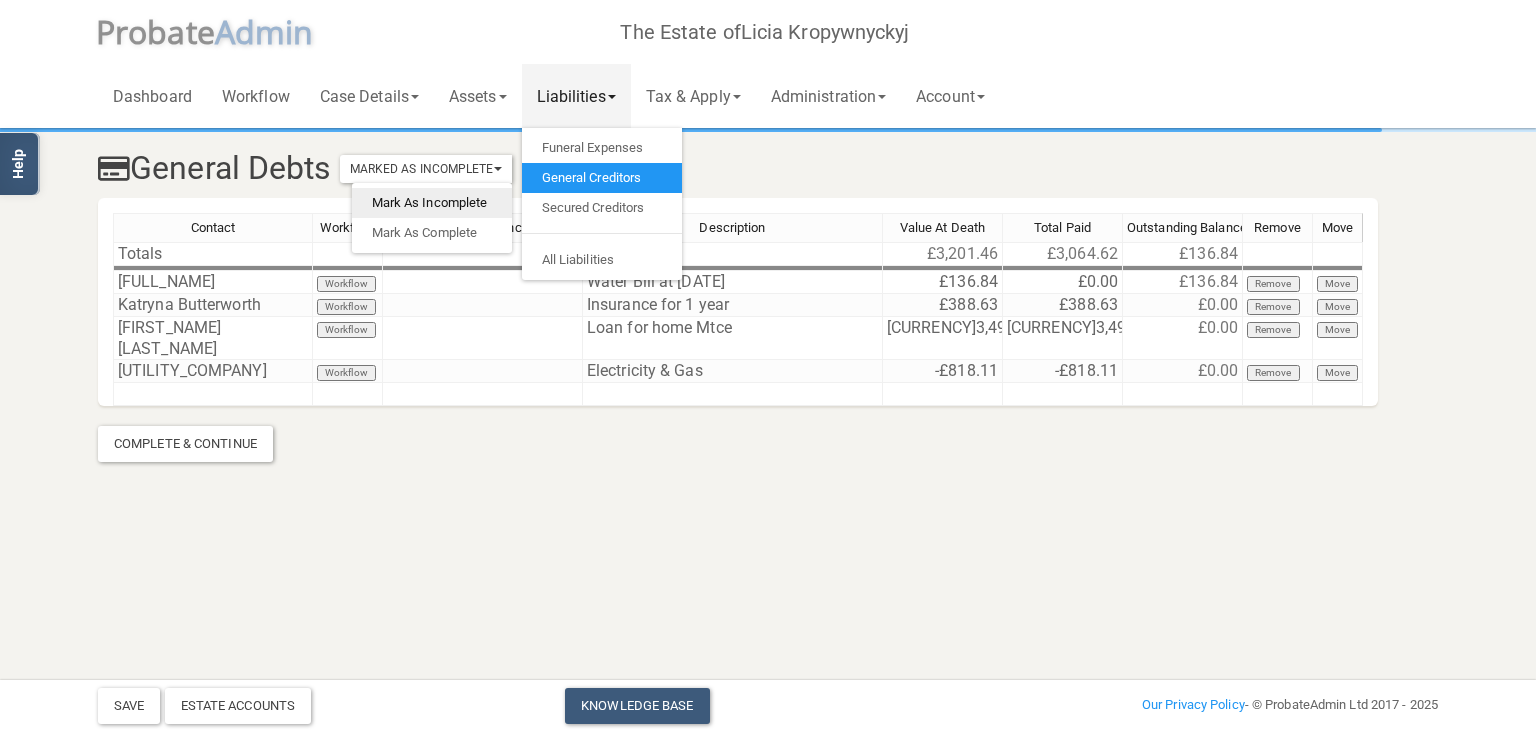 click on "Mark As Incomplete" at bounding box center [432, 203] 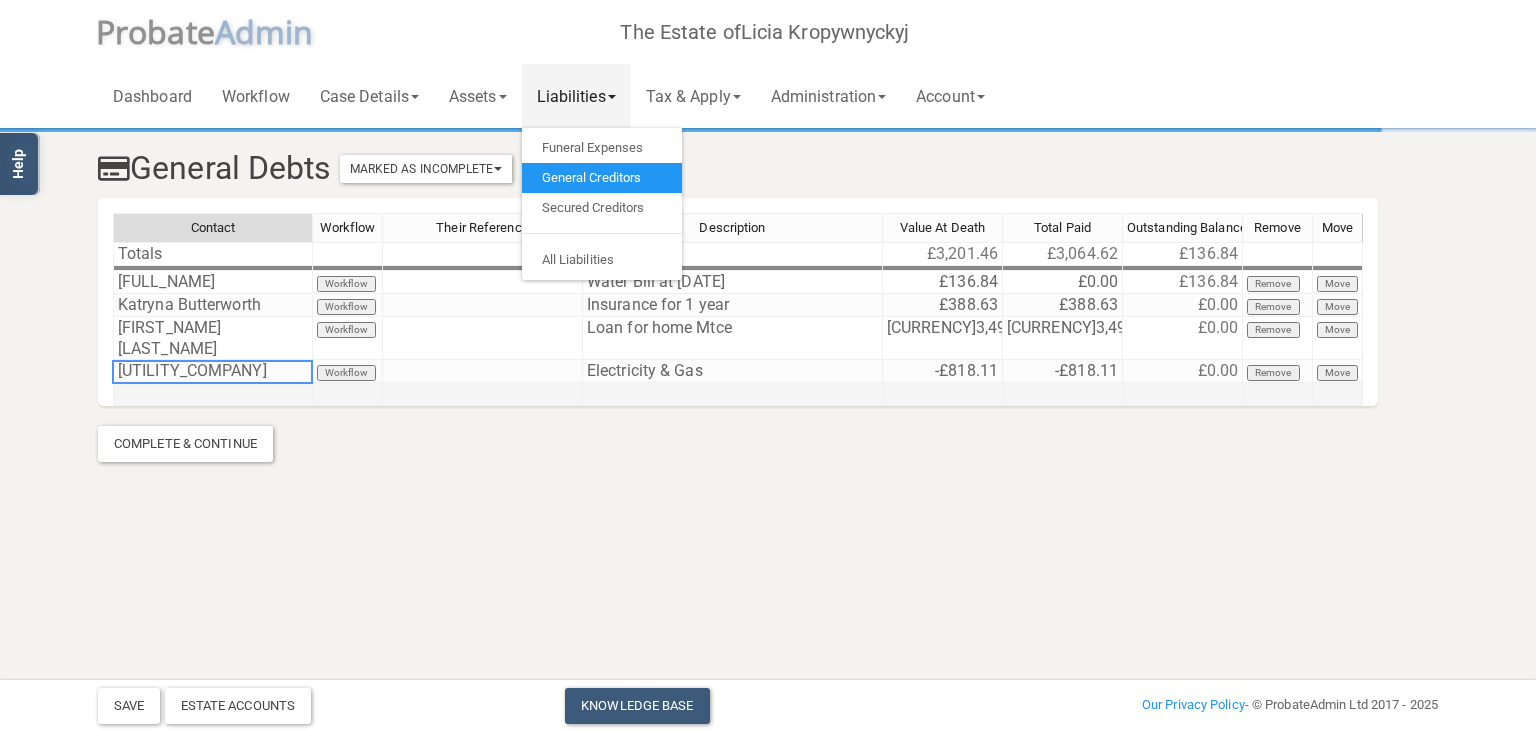 click on "Contact Workflow Their Reference Description Value At Death Total Paid Outstanding Balance Remove Move Totals [CURRENCY]3,201.46 [CURRENCY]3,064.62 [CURRENCY]136.84 [FULL_NAME] Workflow Water Bill at 15/01/2024 [CURRENCY]136.84 [CURRENCY]0.00 [CURRENCY]136.84 Remove Move [FULL_NAME] Workflow Insurance for 1 year [CURRENCY]388.63 [CURRENCY]388.63 [CURRENCY]0.00 Remove Move [FIRST_NAME] [LAST_NAME] Workflow Loan for home Mtce [CURRENCY]3,494.10 [CURRENCY]3,494.10 [CURRENCY]0.00 Remove Move [COMPANY_NAME] Workflow Electricity & Gas -[CURRENCY]818.11 -[CURRENCY]818.11 [CURRENCY]0.00 Remove Move" at bounding box center [113, 309] 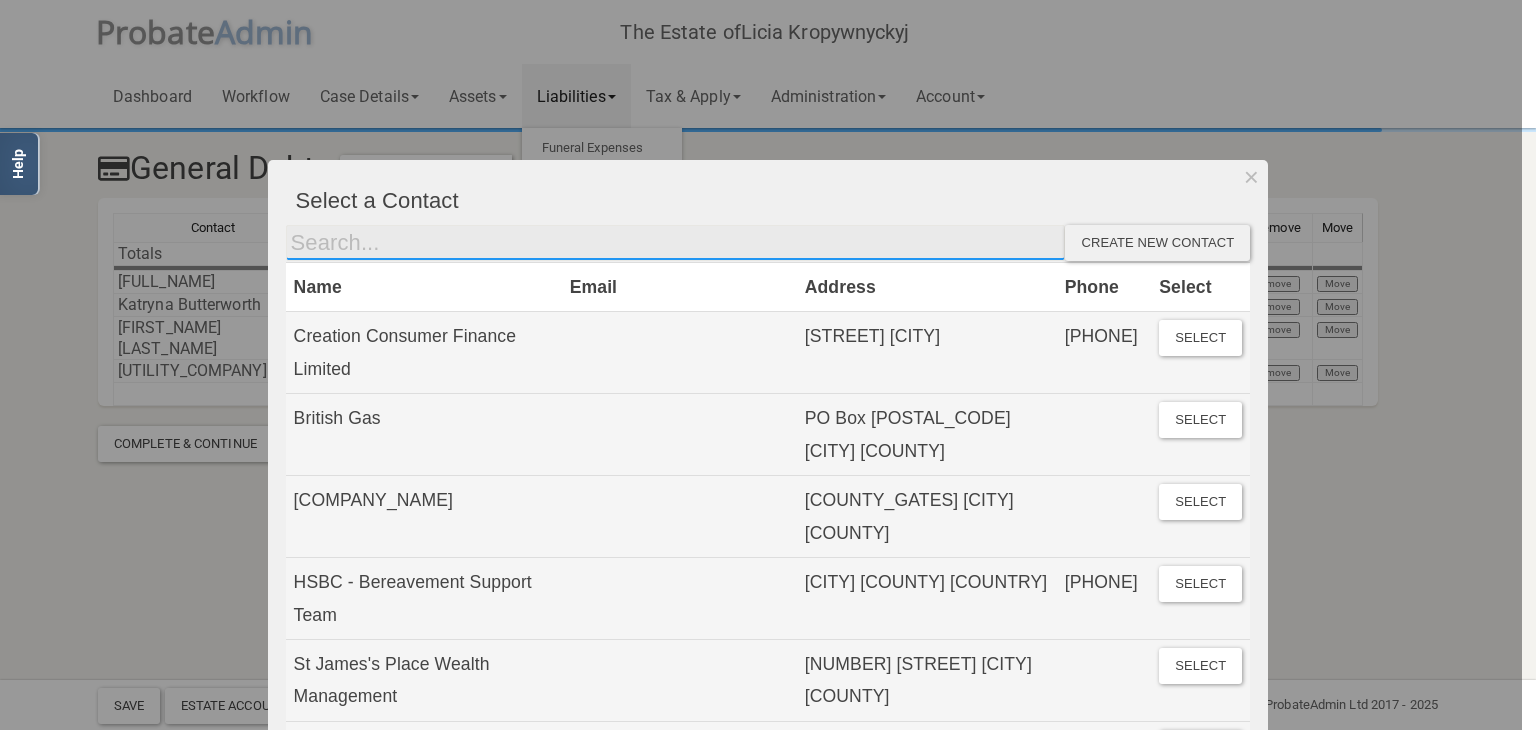 click at bounding box center [676, 243] 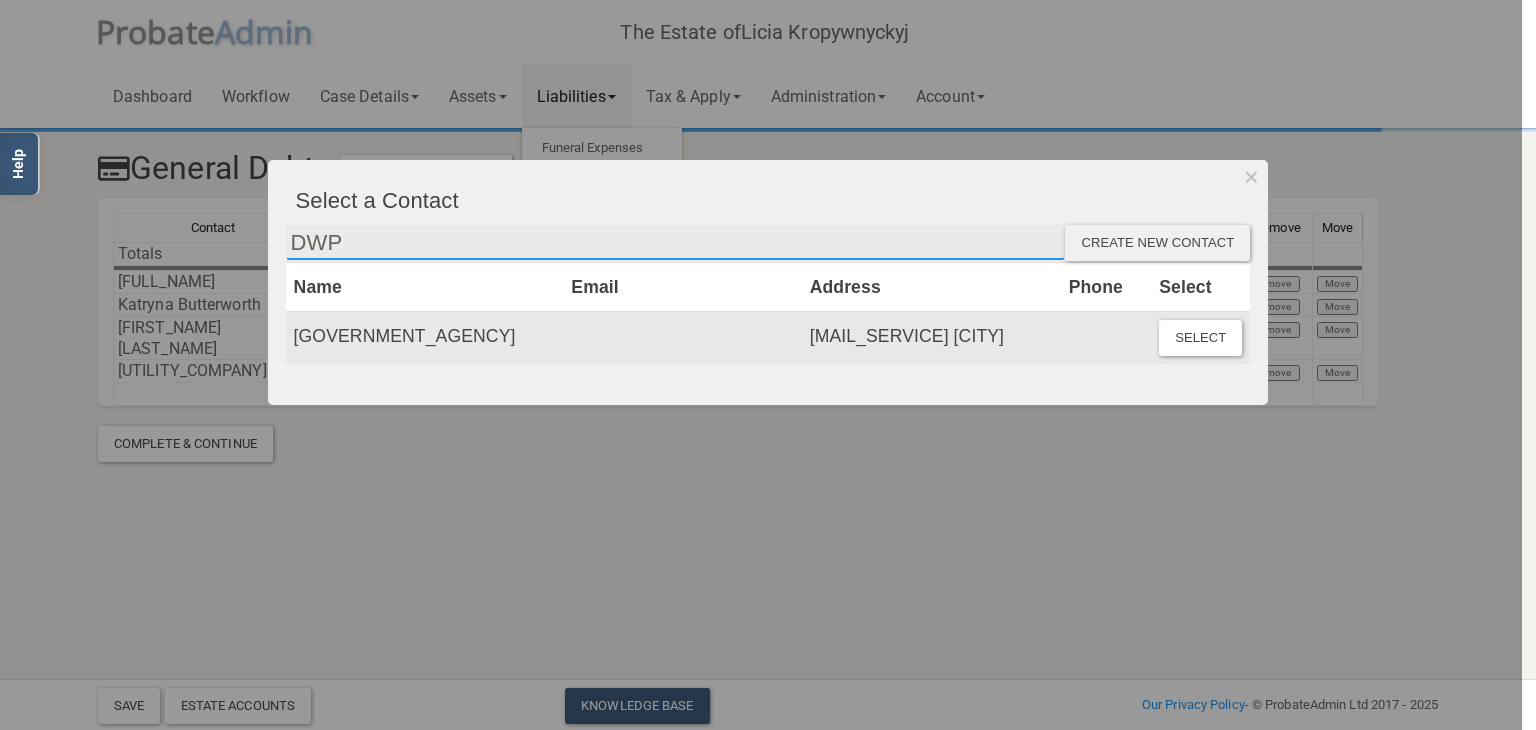 type on "DWP" 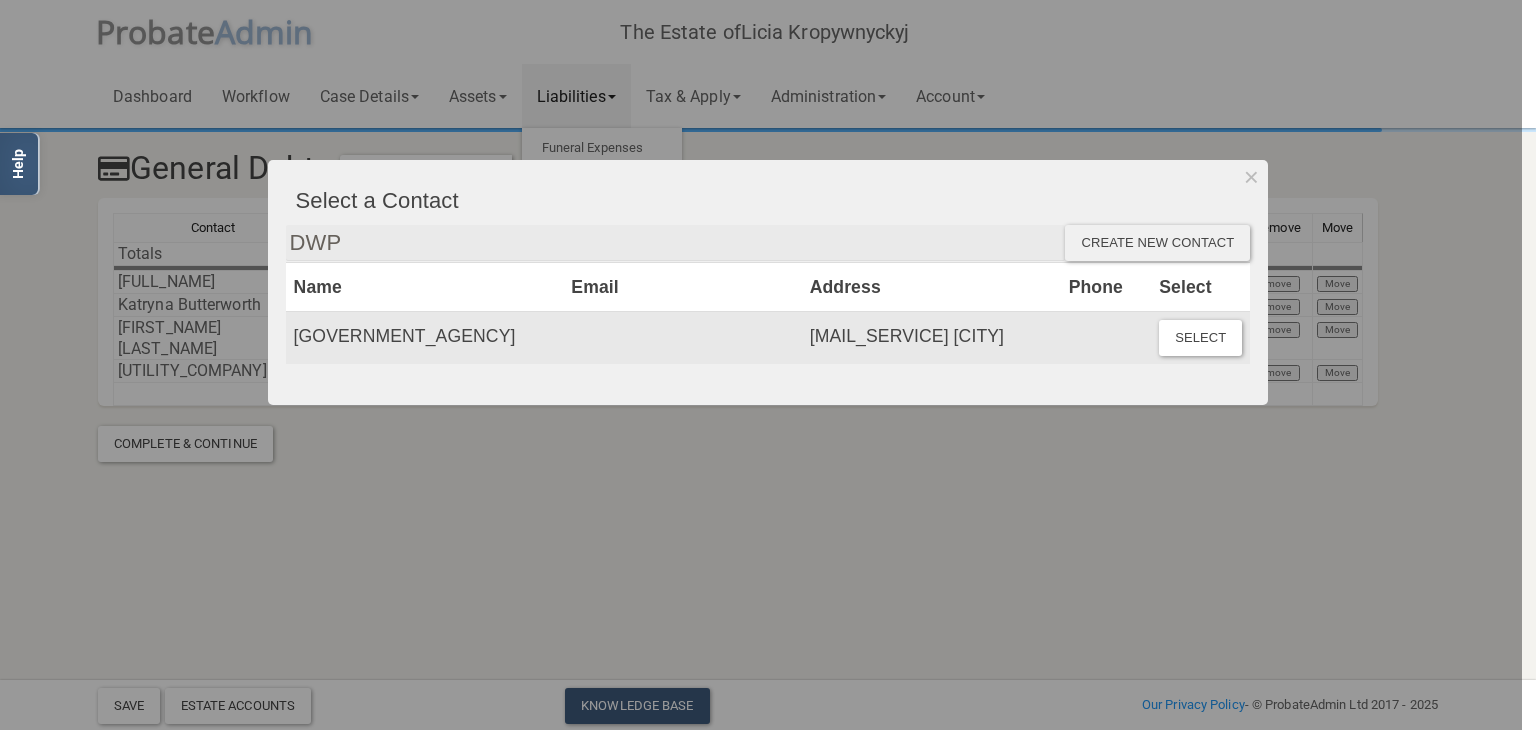 click on "[GOVERNMENT_AGENCY]" at bounding box center (425, 338) 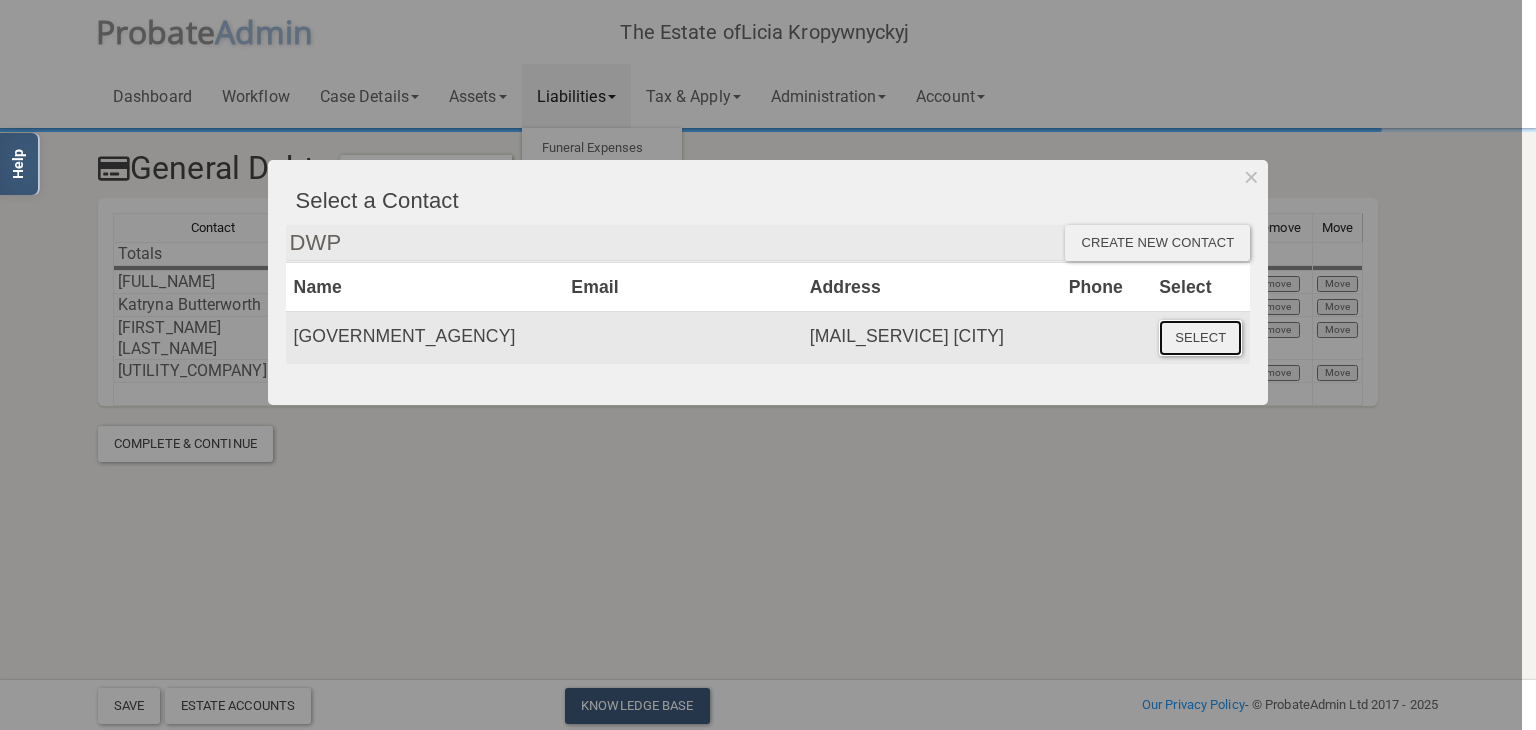 click on "Select" at bounding box center [1200, 338] 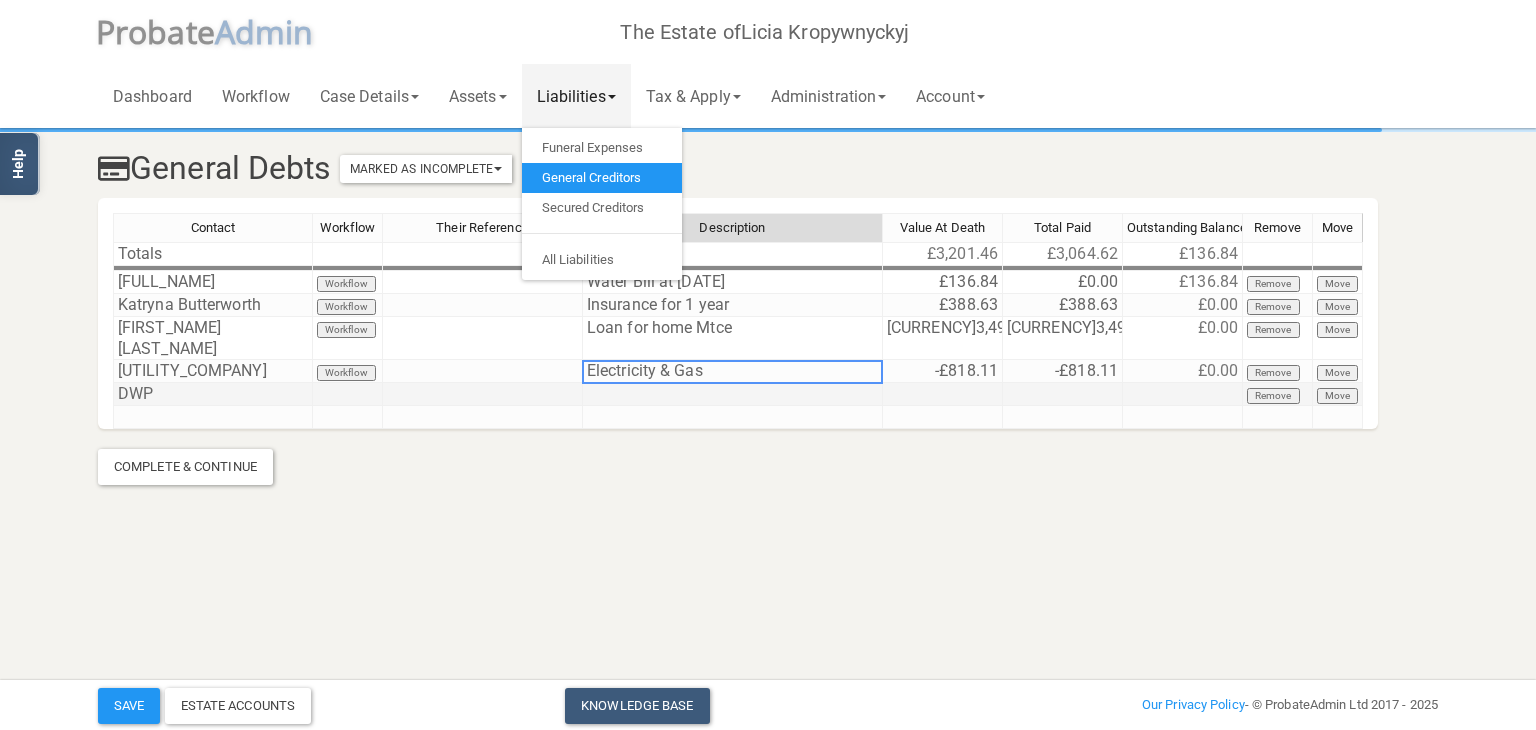 click at bounding box center (733, 394) 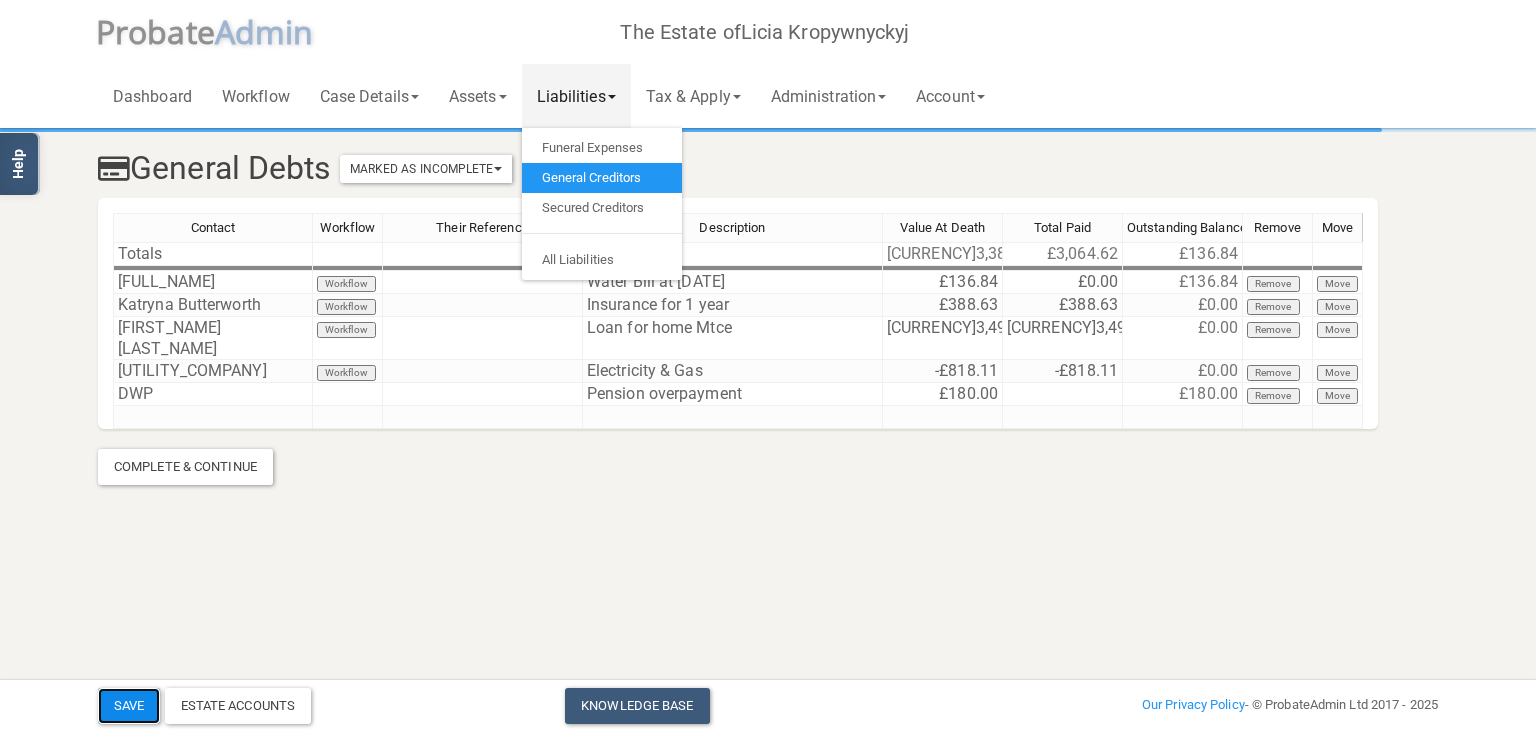 click on "Save" at bounding box center (129, 706) 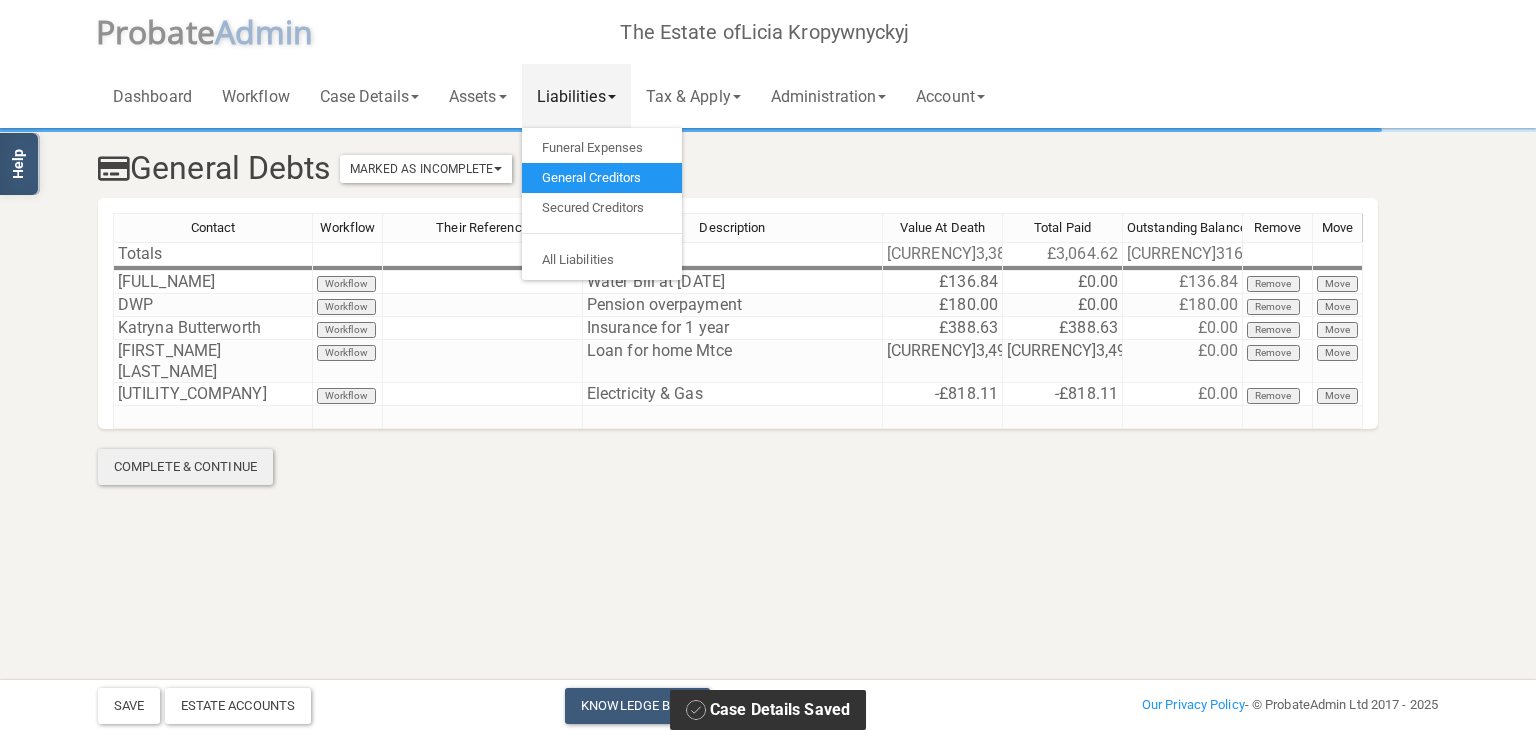 click on "Complete & Continue" at bounding box center [185, 467] 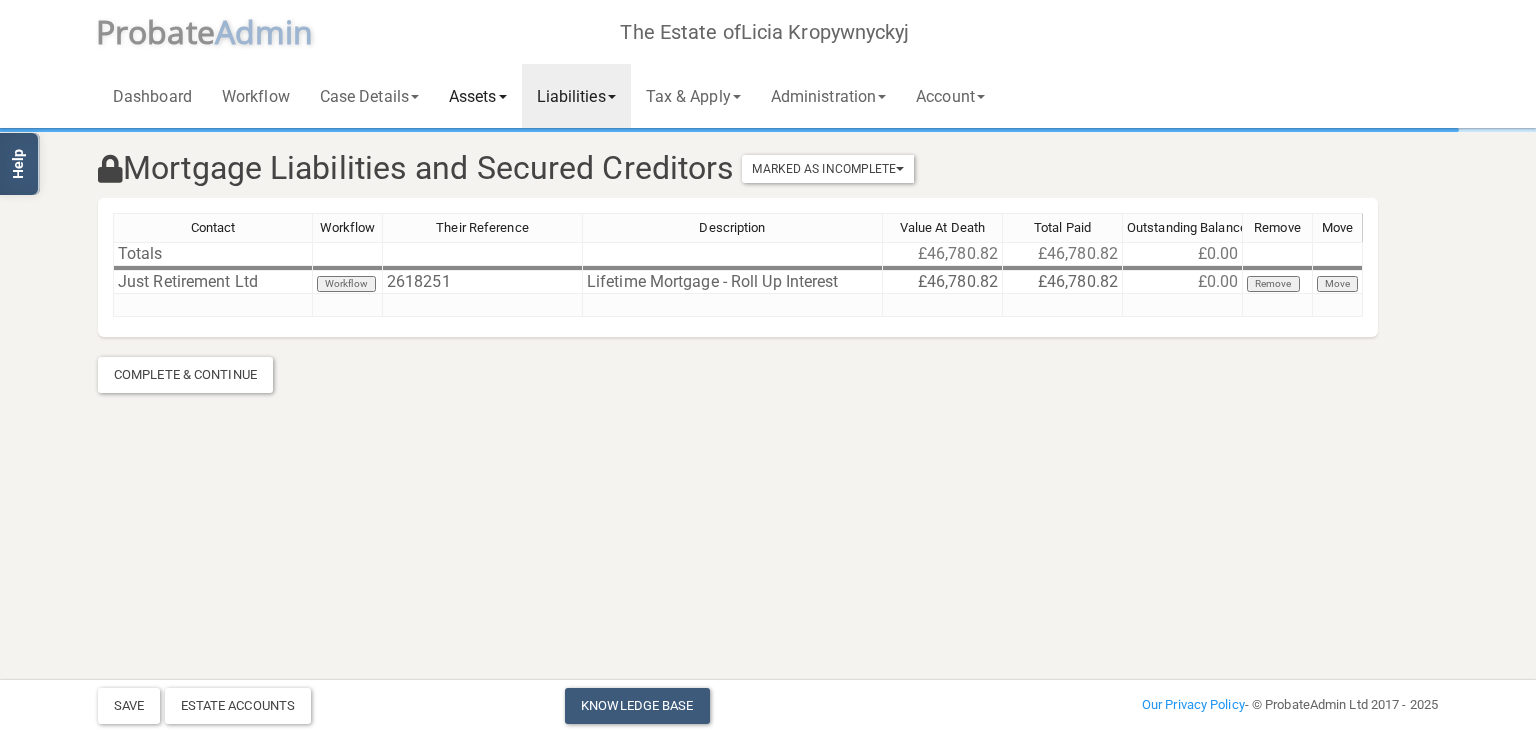 click on "Assets" at bounding box center (369, 96) 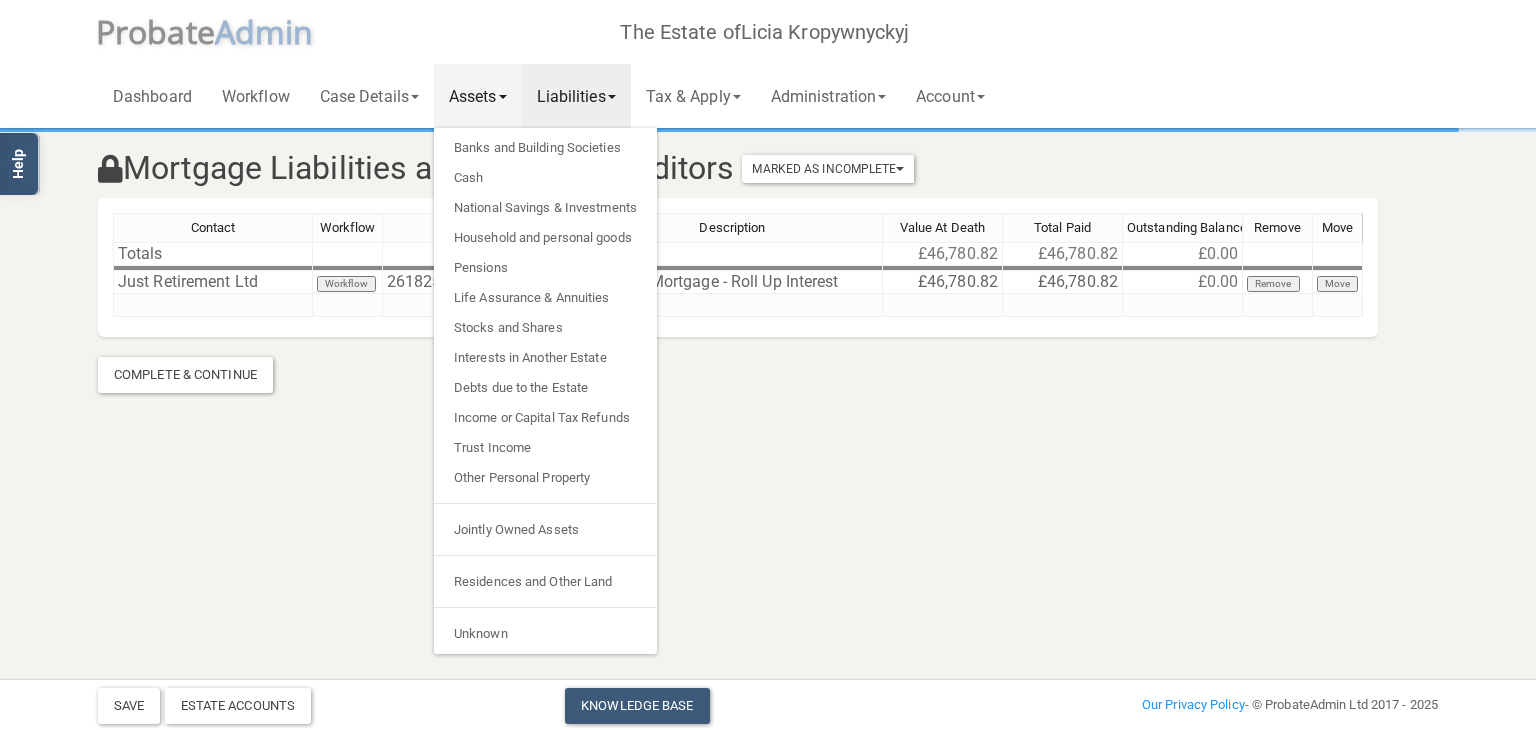 click on "Mortgage Liabilities and Secured Creditors
Marked As Incomplete
Mark As Incomplete
Mark As Complete
Contact Workflow Their Reference Description Value At Death Total Paid Outstanding Balance Remove Move Totals [CURRENCY]46,780.82 [CURRENCY]46,780.82 [CURRENCY]0.00 Just Retirement Ltd Workflow 2618251 Lifetime Mortgage - Roll Up Interest [CURRENCY]46,780.82 [CURRENCY]46,780.82 [CURRENCY]0.00 Remove Move Contact Workflow Their Reference Description Value At Death Total Paid Outstanding Balance Remove Move
Complete & Continue" at bounding box center [768, 234] 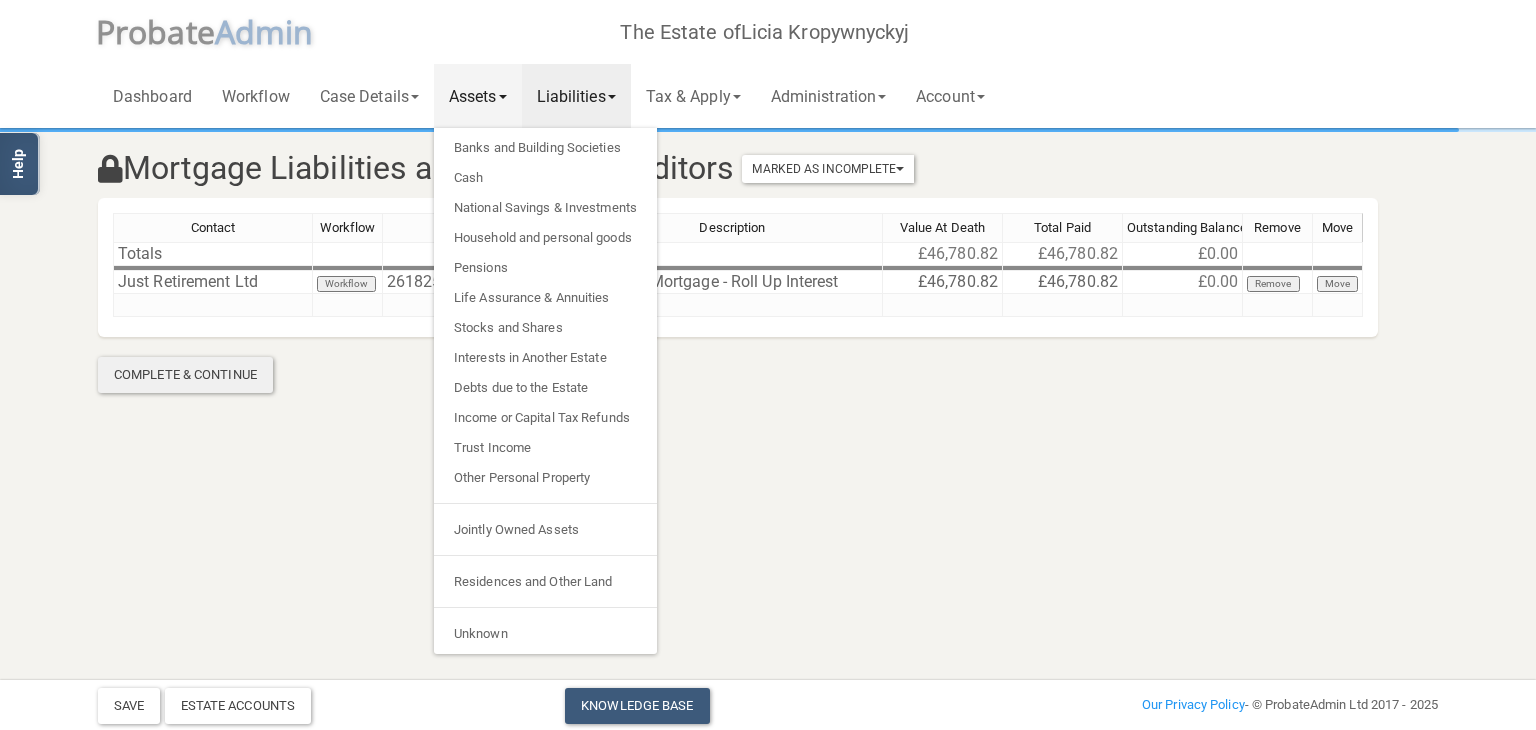 click on "Complete & Continue" at bounding box center (185, 375) 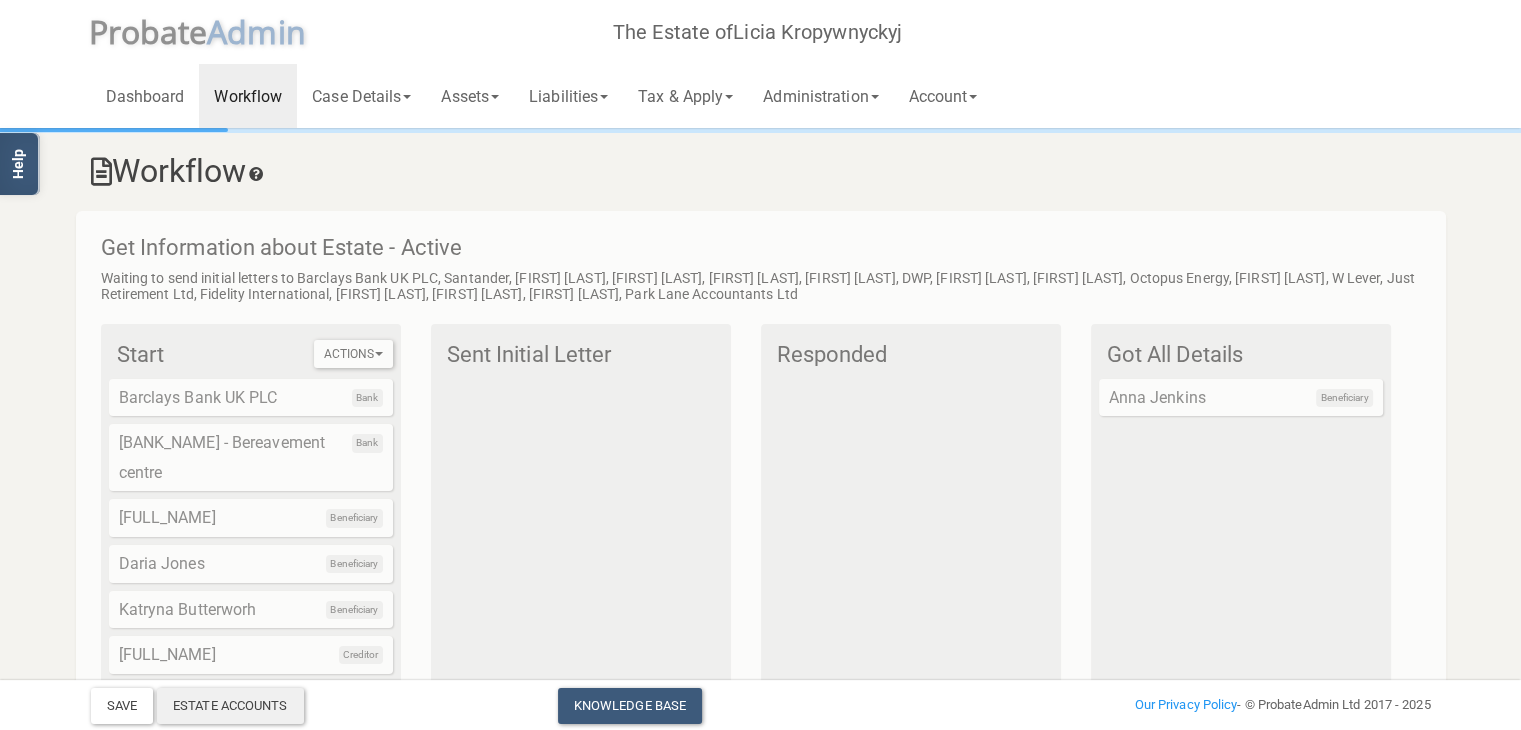 click on "Estate Accounts" at bounding box center [230, 706] 